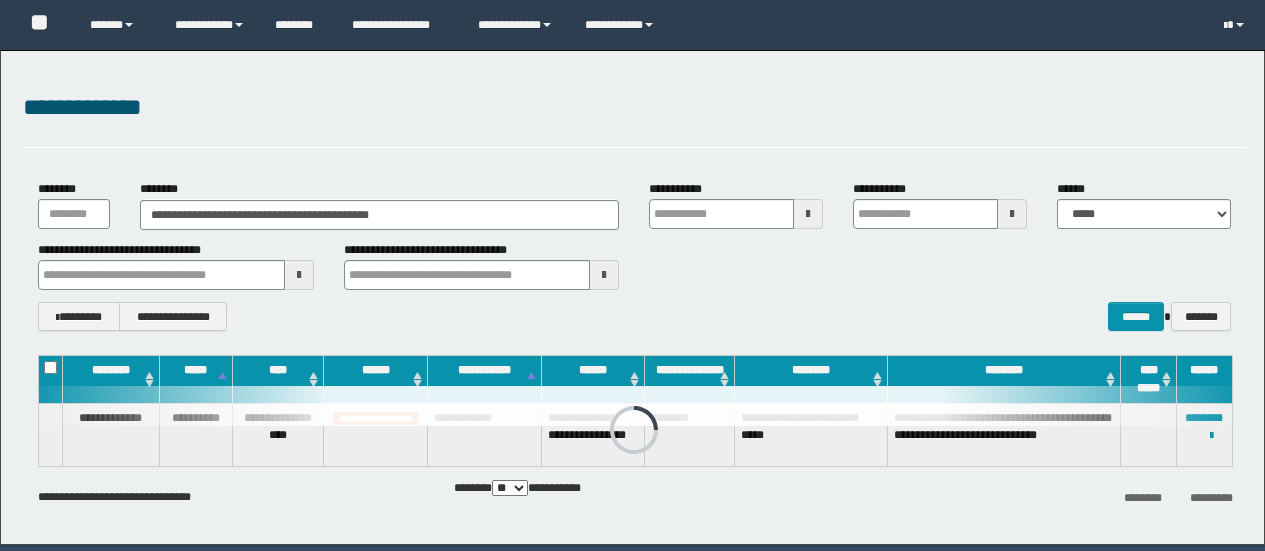scroll, scrollTop: 0, scrollLeft: 0, axis: both 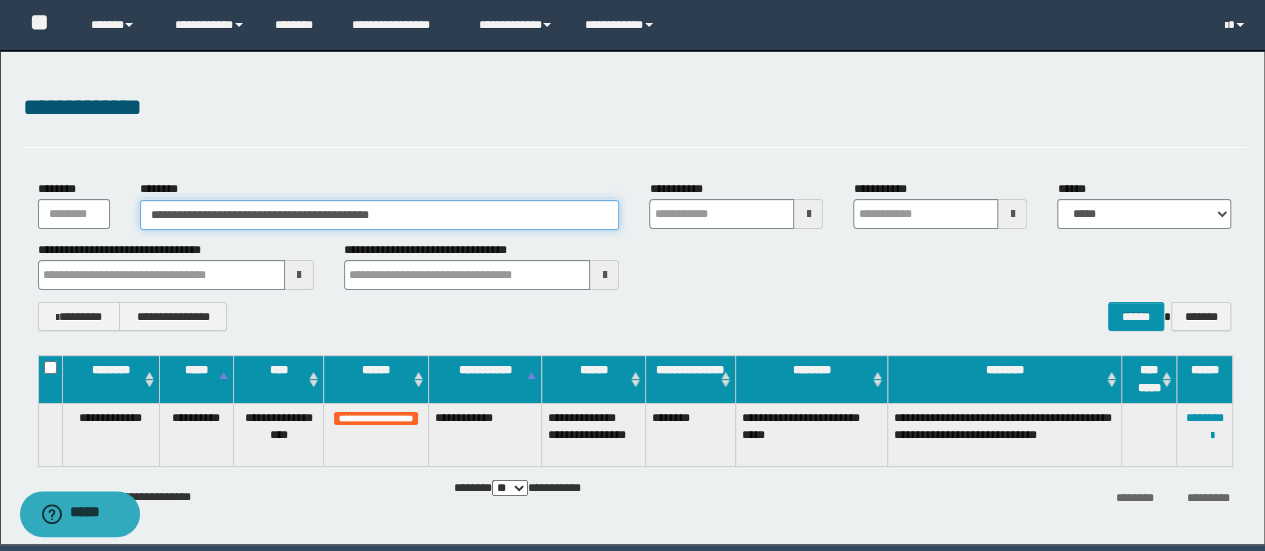 drag, startPoint x: 454, startPoint y: 207, endPoint x: 0, endPoint y: 369, distance: 482.03735 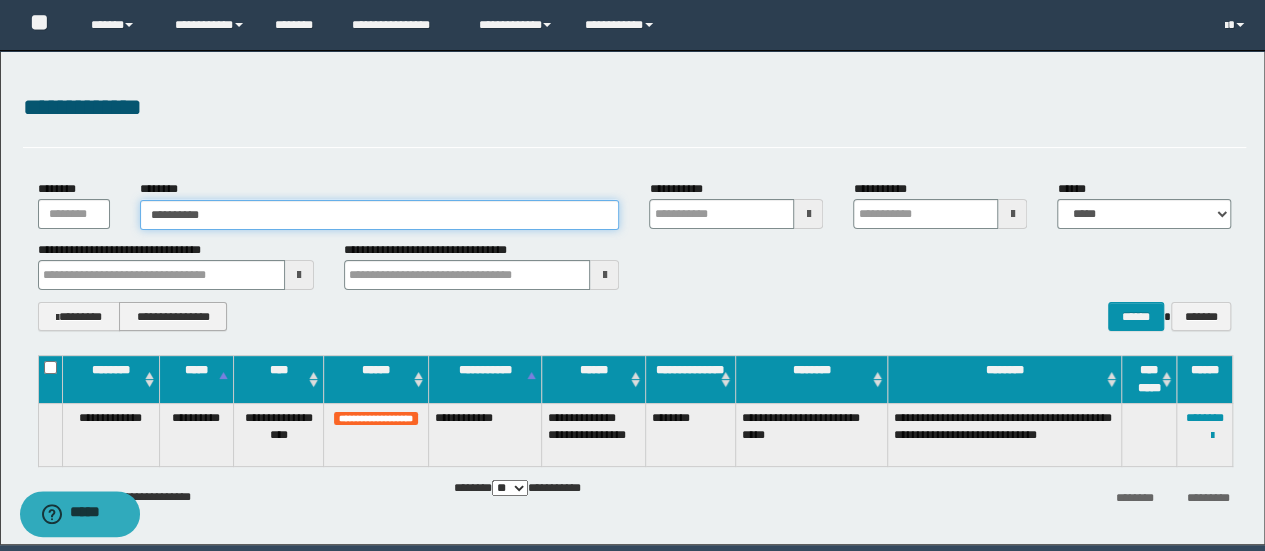 type on "**********" 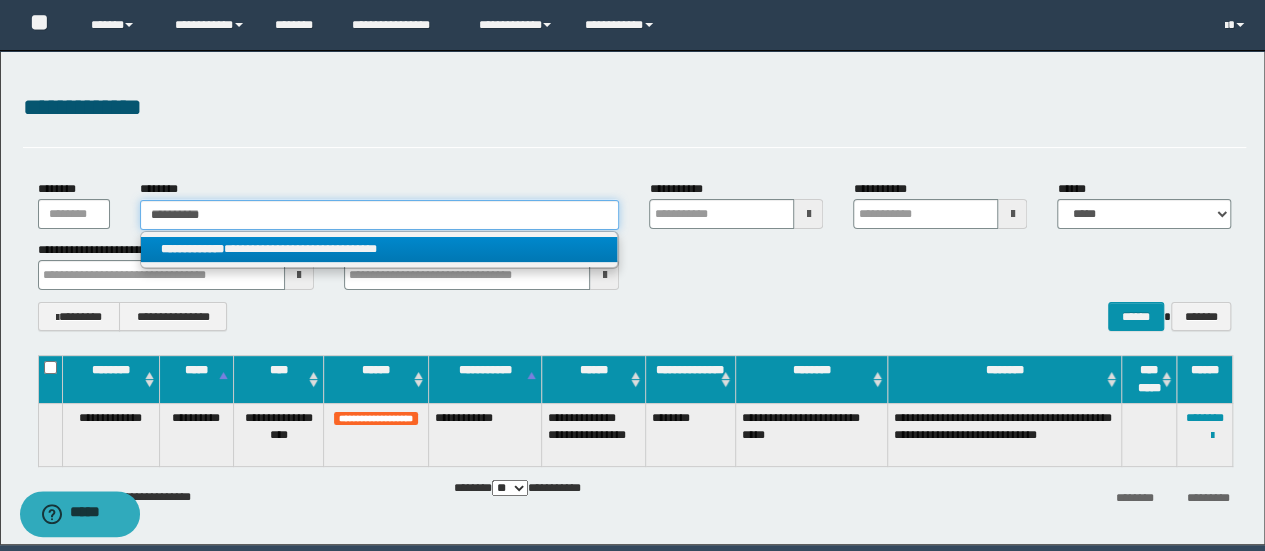 type on "**********" 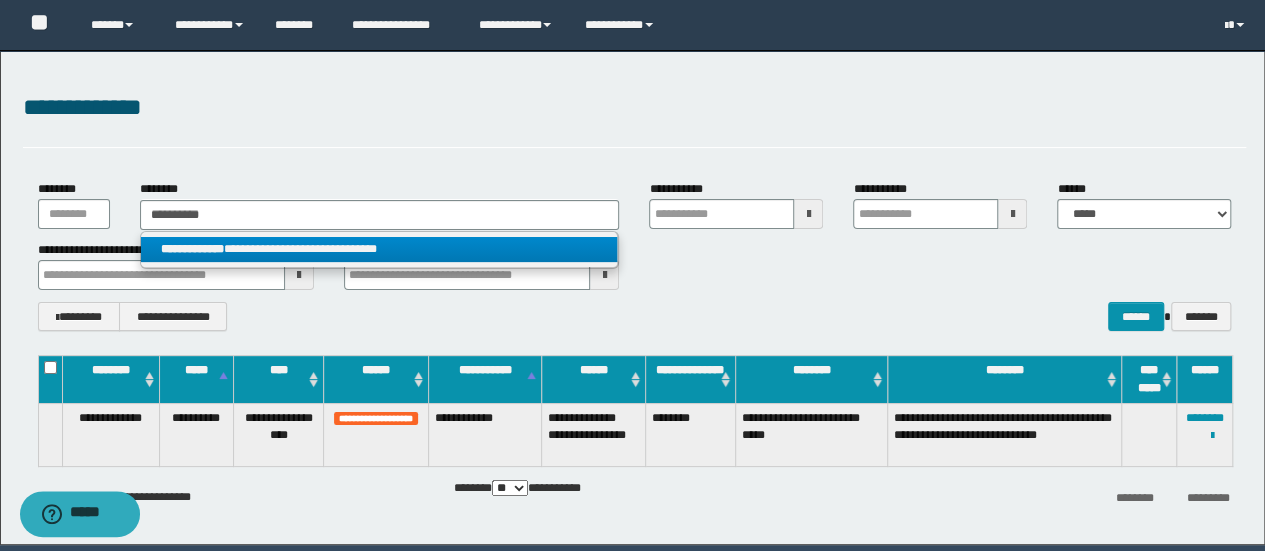 click on "**********" at bounding box center [380, 250] 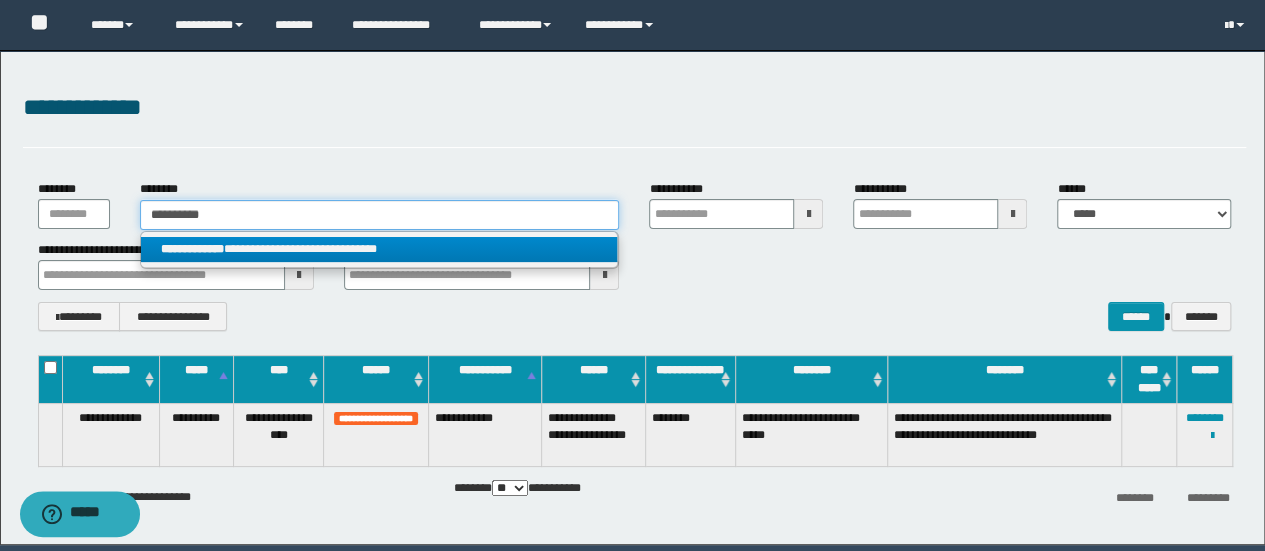 type 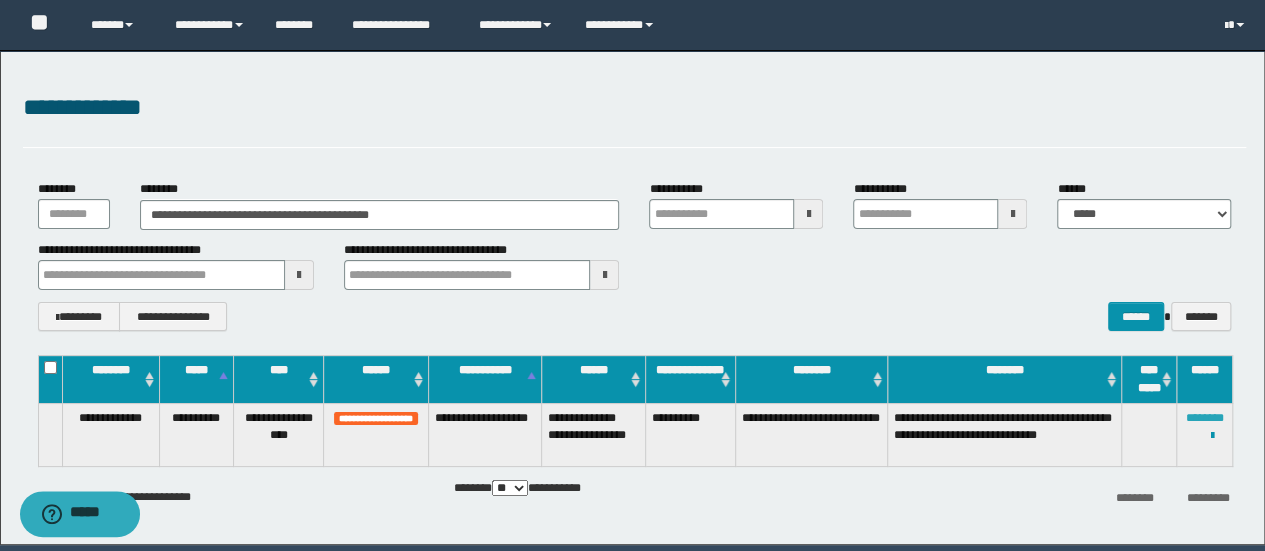 click on "********" at bounding box center (1205, 418) 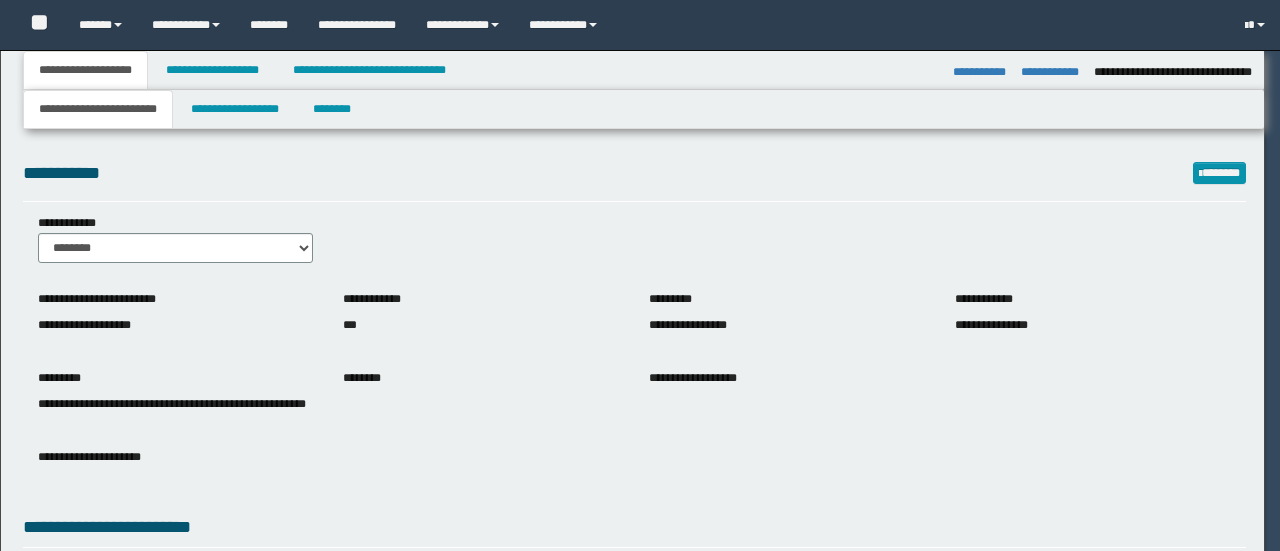 select on "*" 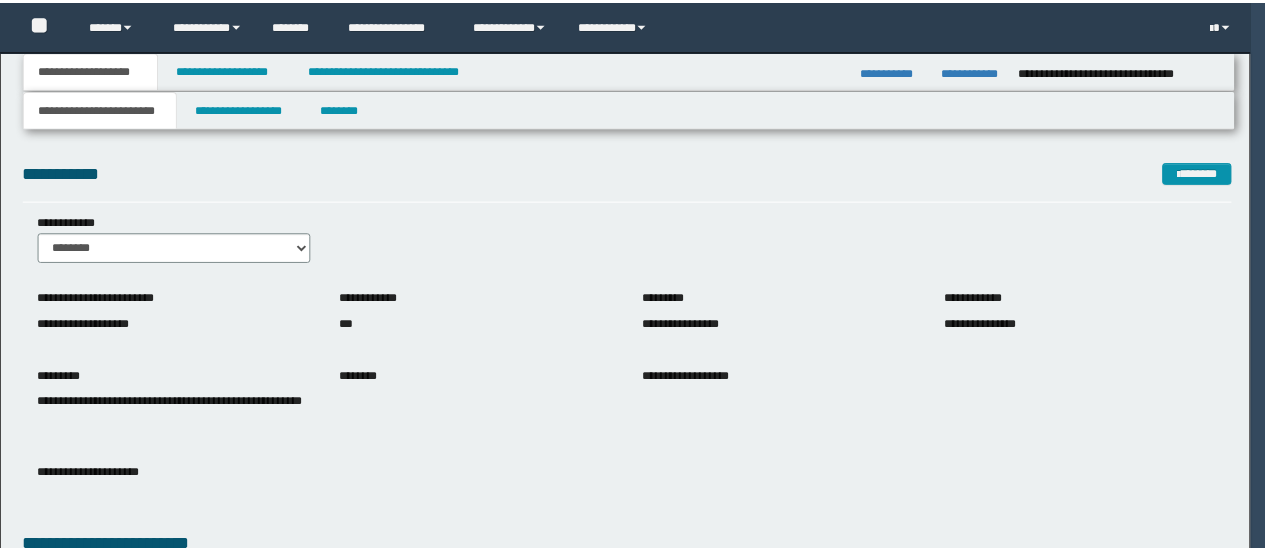 scroll, scrollTop: 0, scrollLeft: 0, axis: both 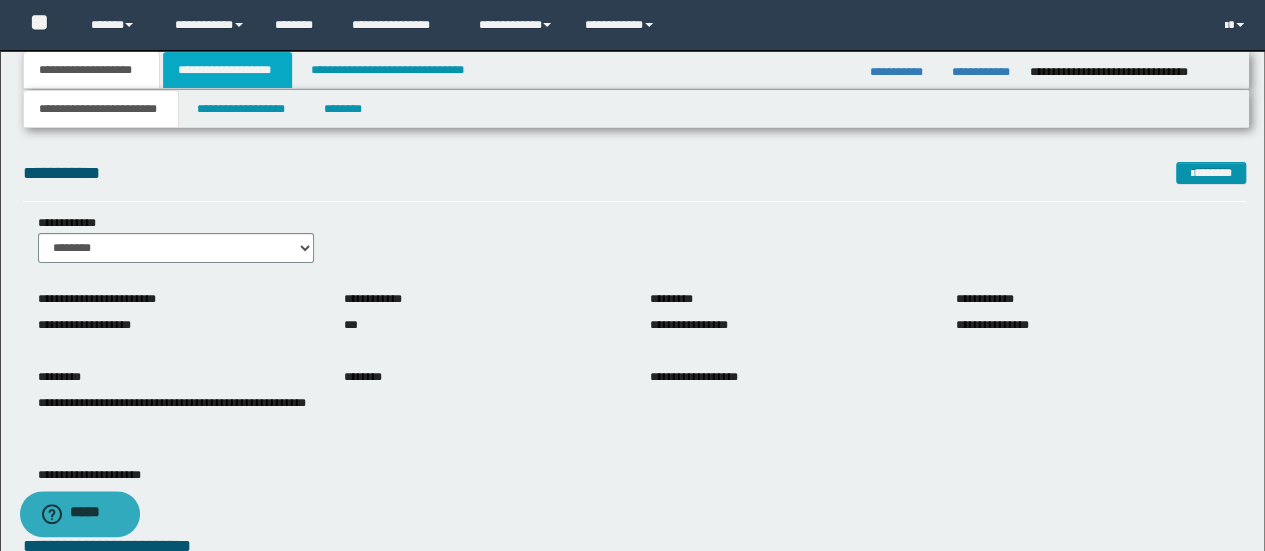 click on "**********" at bounding box center [227, 70] 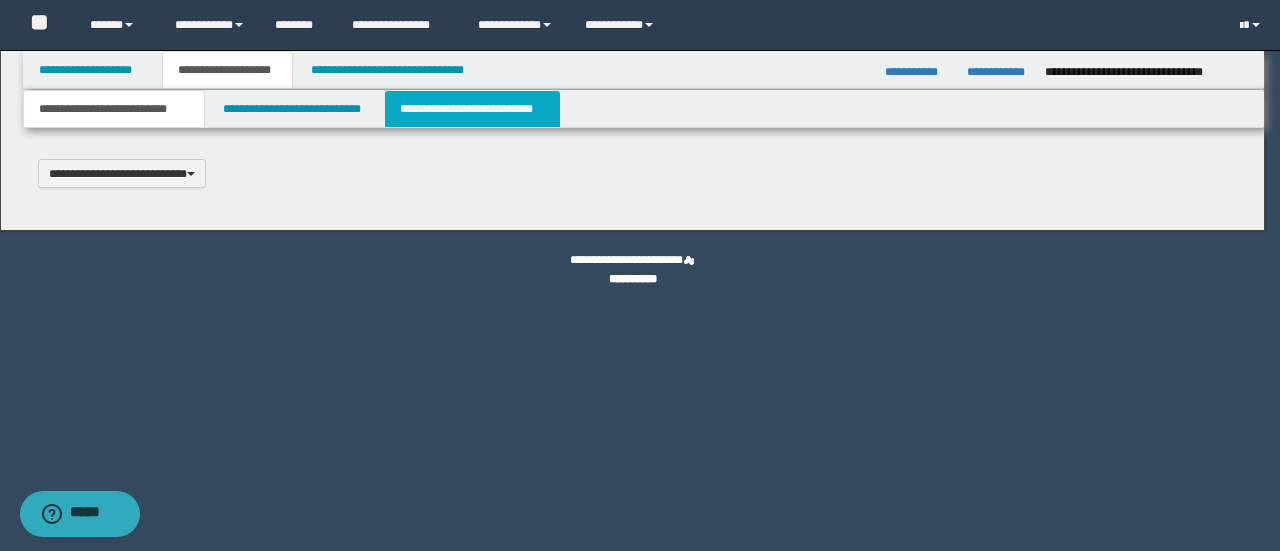 scroll, scrollTop: 0, scrollLeft: 0, axis: both 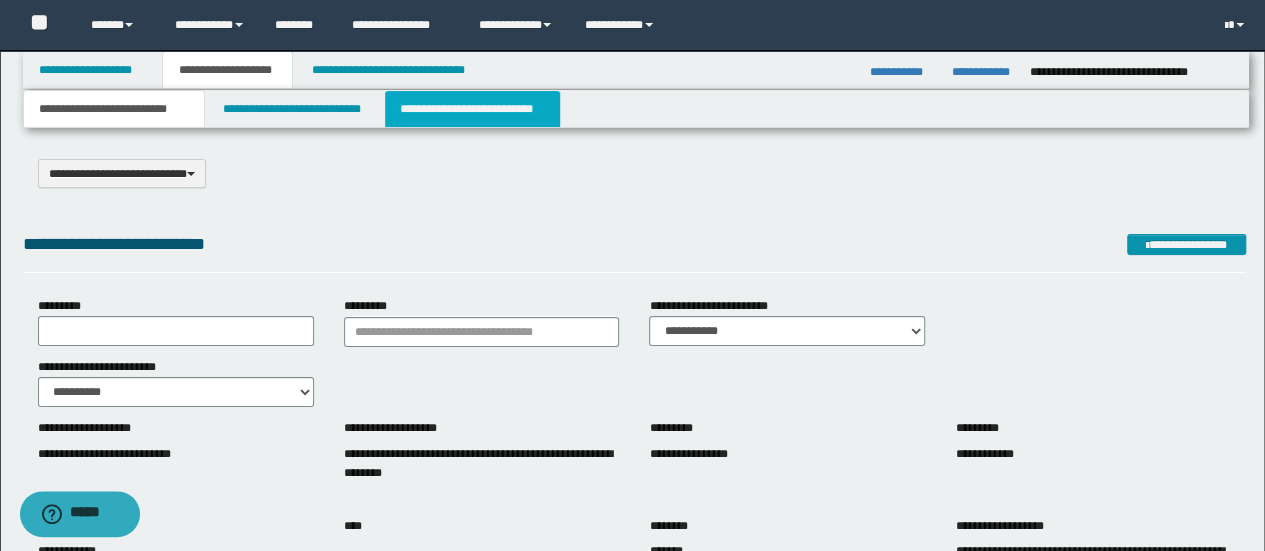 click on "**********" at bounding box center [472, 109] 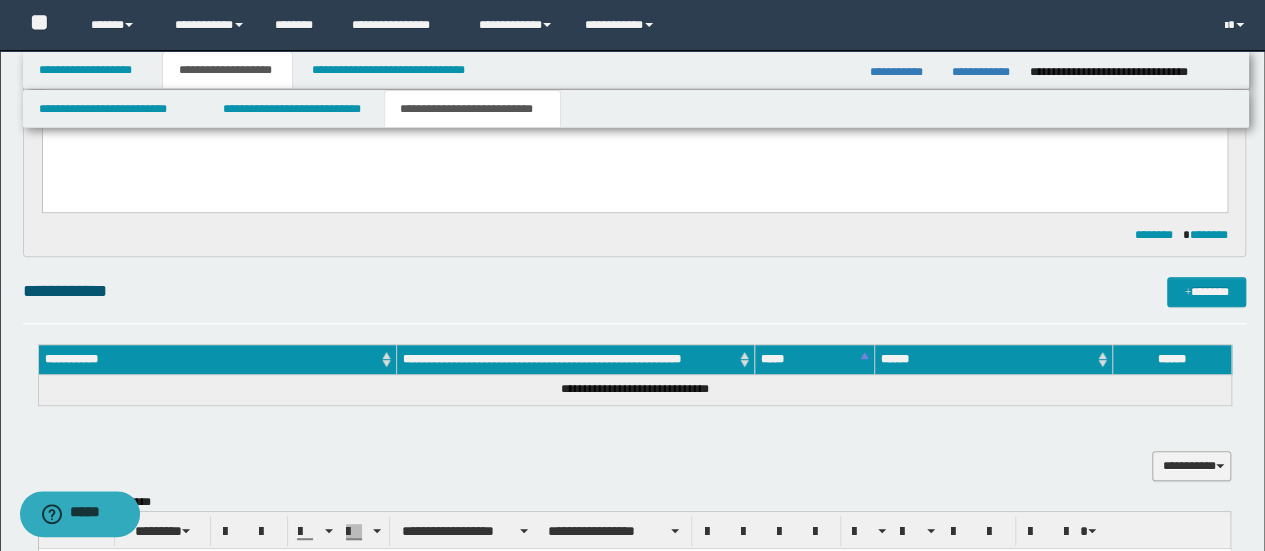 scroll, scrollTop: 300, scrollLeft: 0, axis: vertical 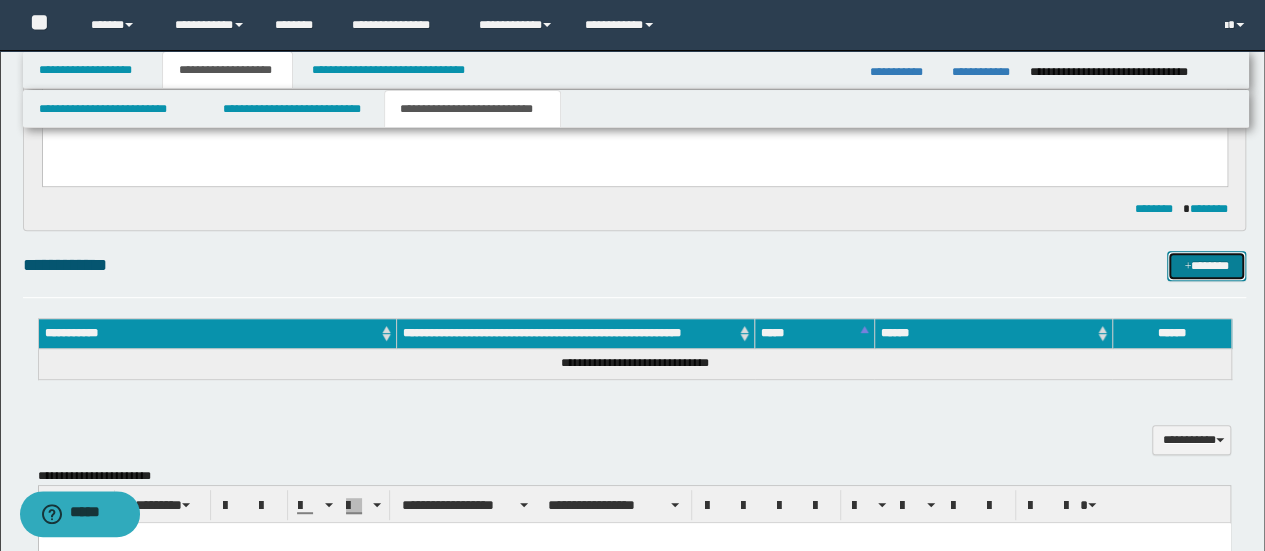 click on "*******" at bounding box center [1206, 265] 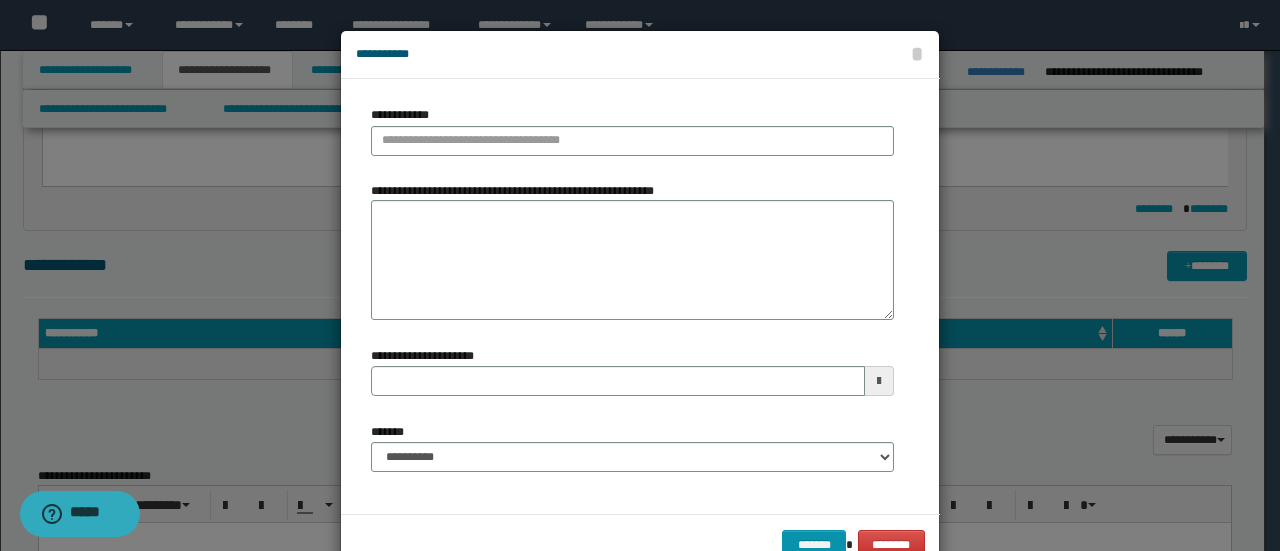 click on "**********" at bounding box center [632, 130] 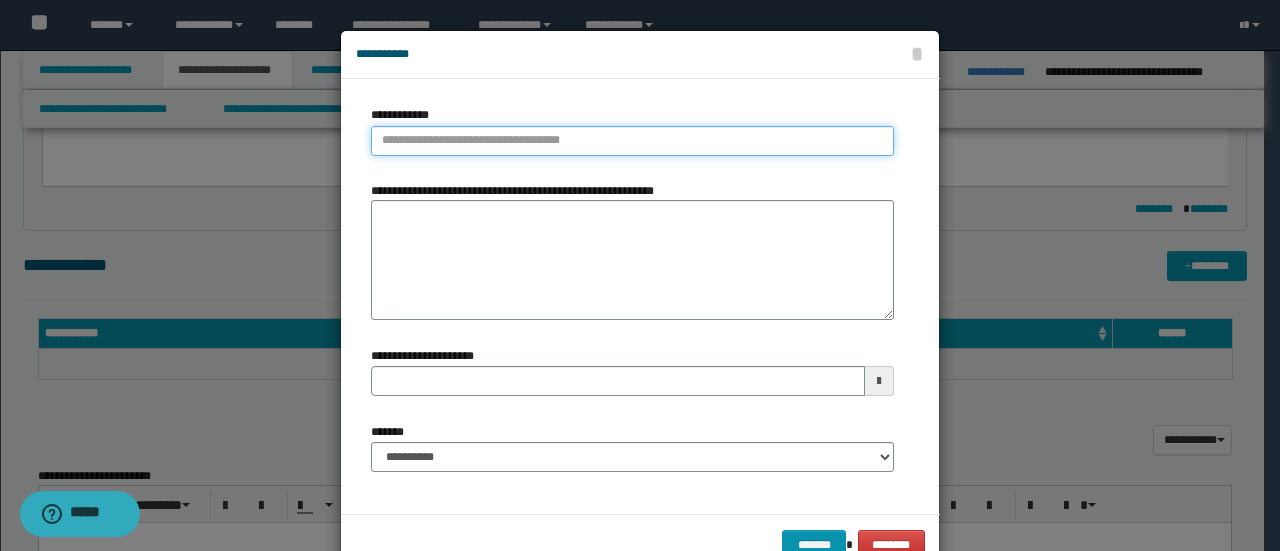 click on "**********" at bounding box center (632, 141) 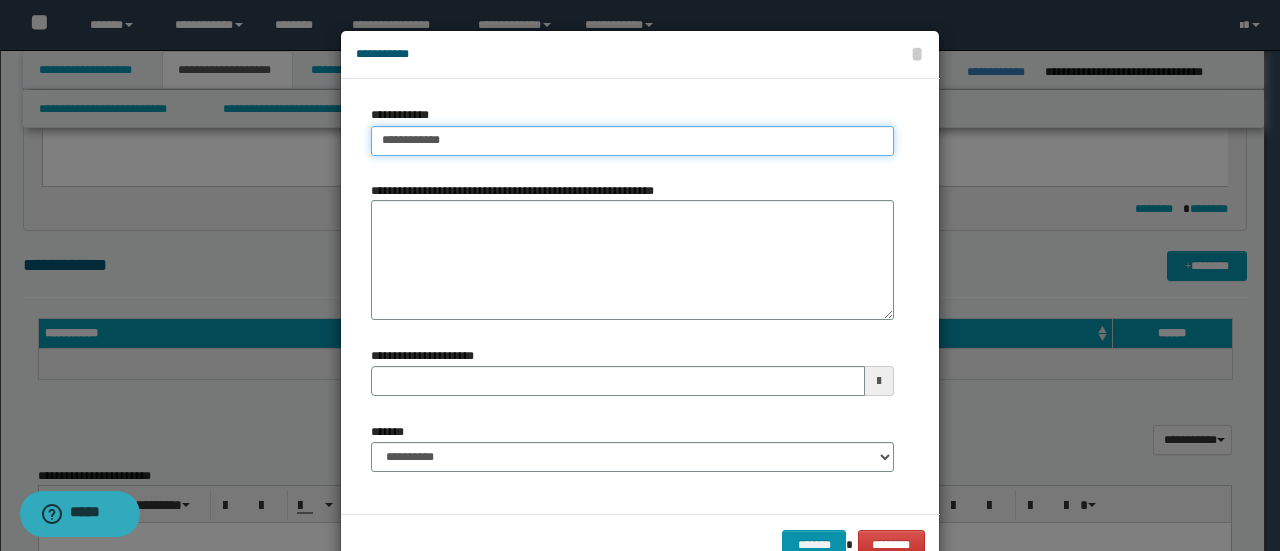 type on "**********" 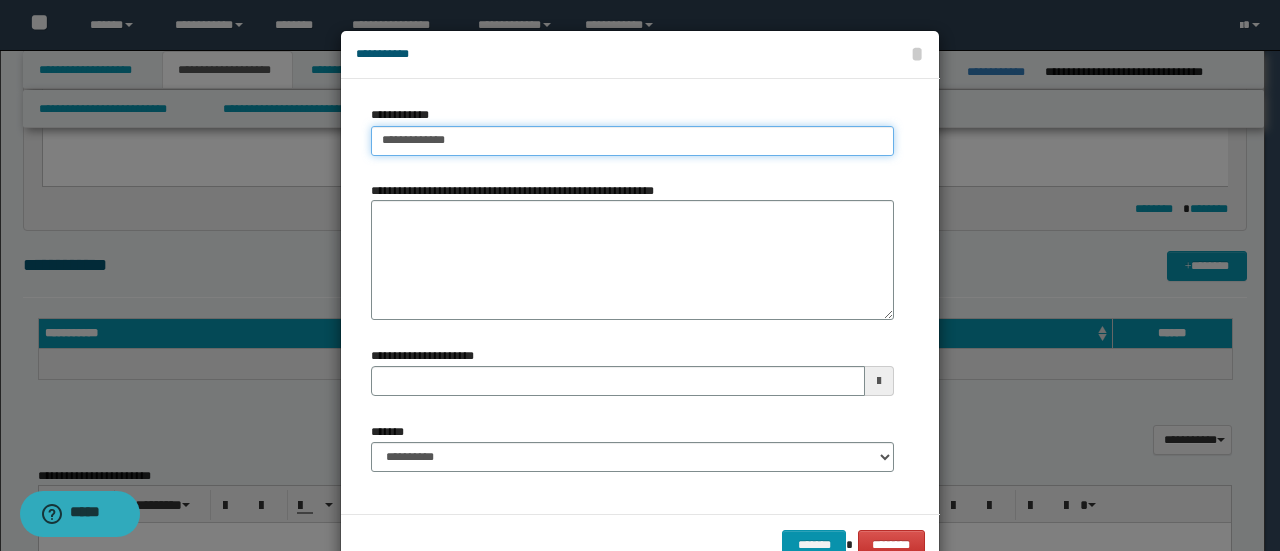 type on "**********" 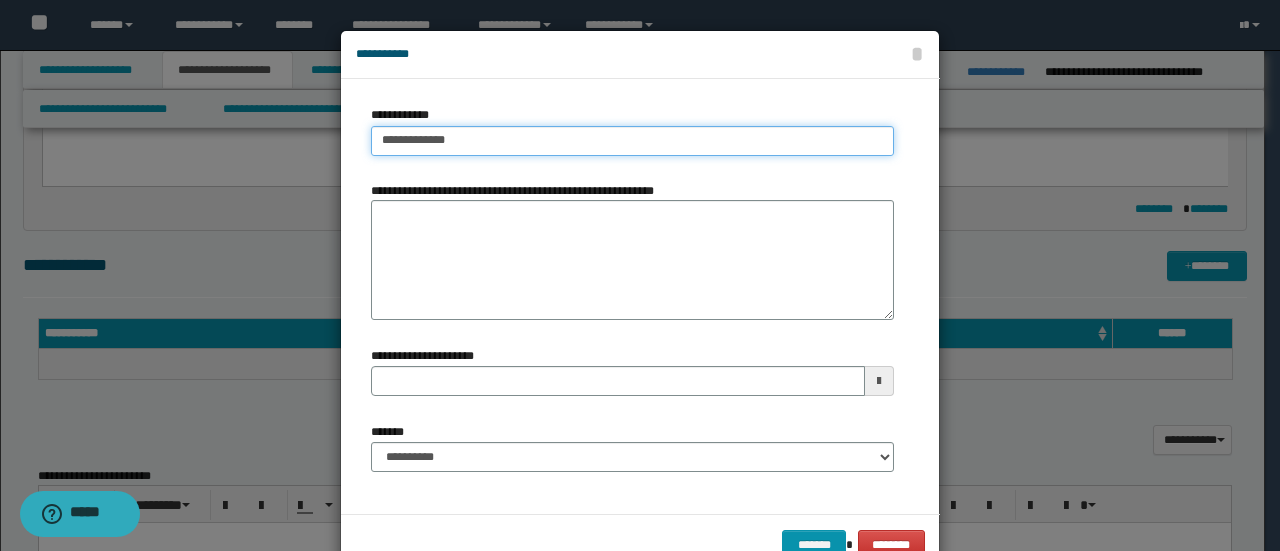 type 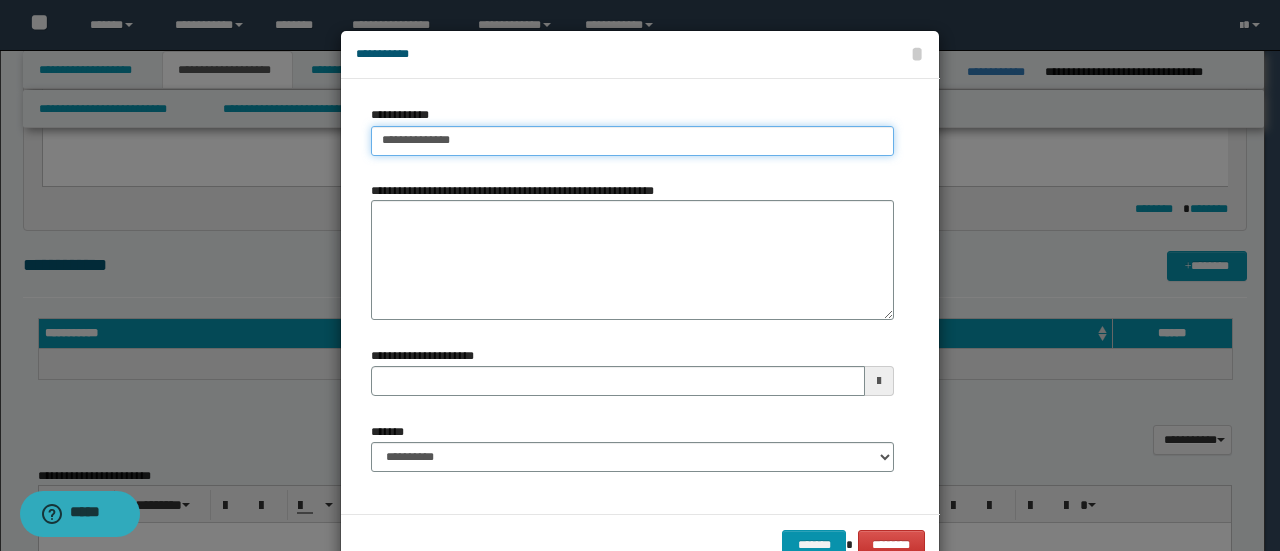 type on "**********" 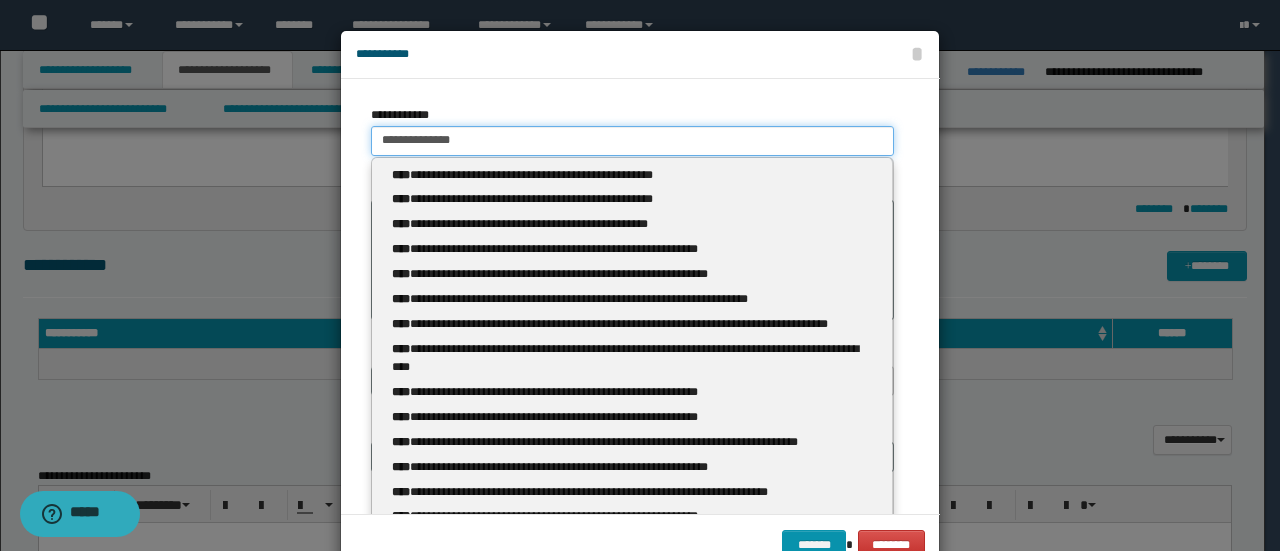 type 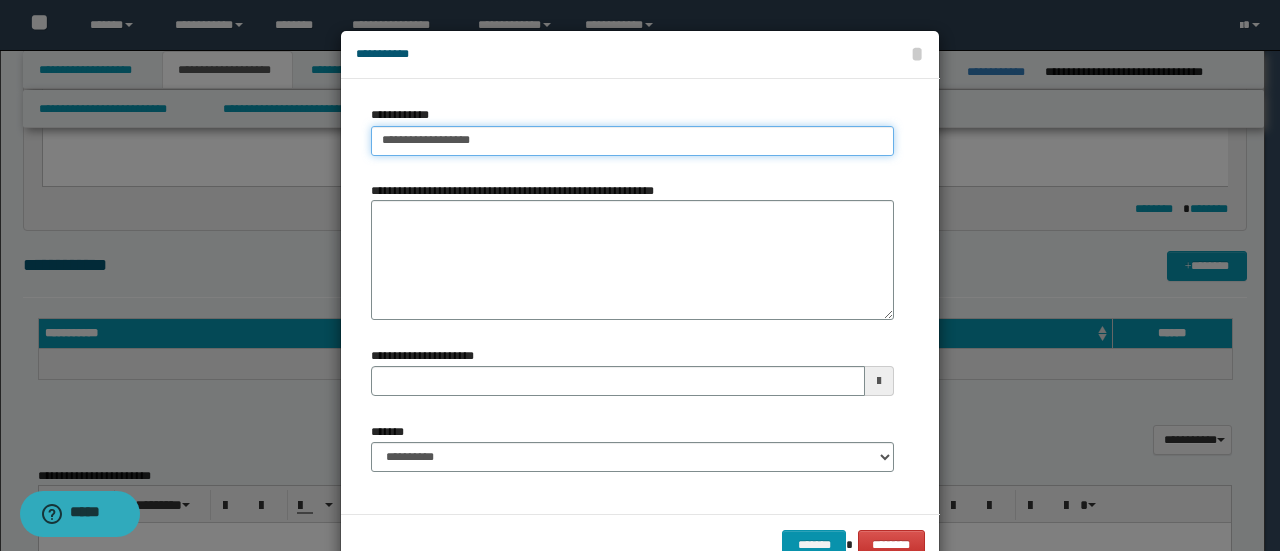 type on "**********" 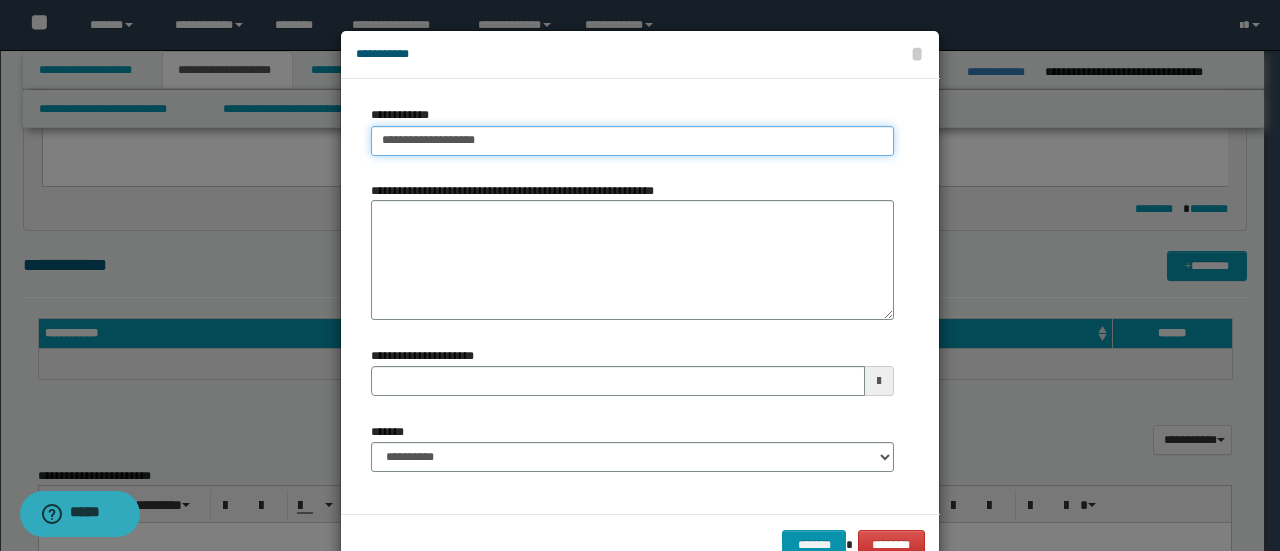 type on "**********" 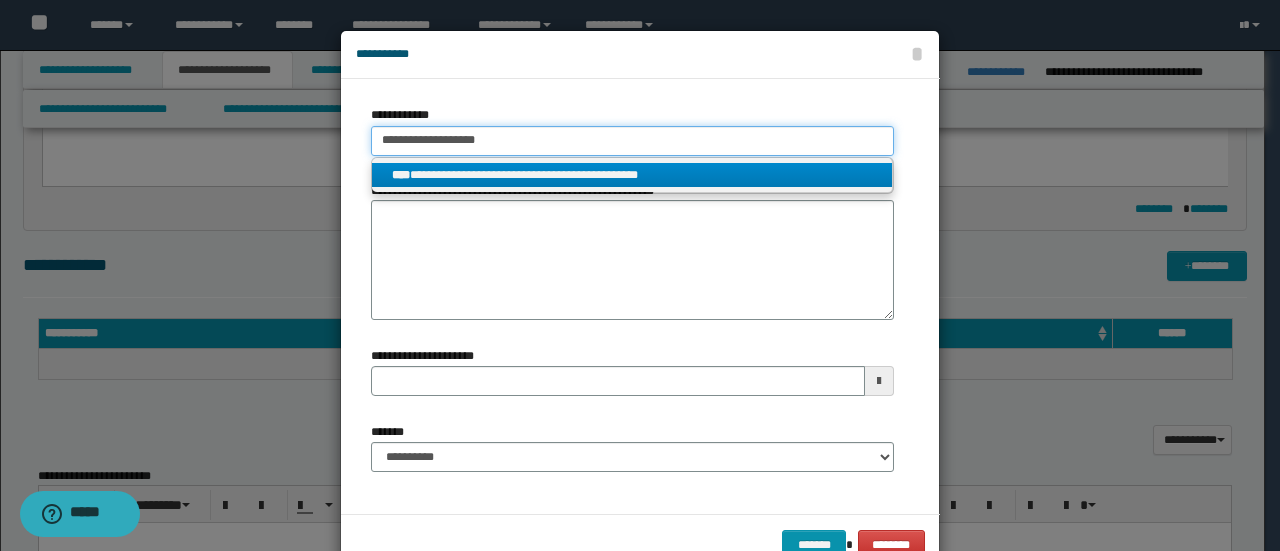 type on "**********" 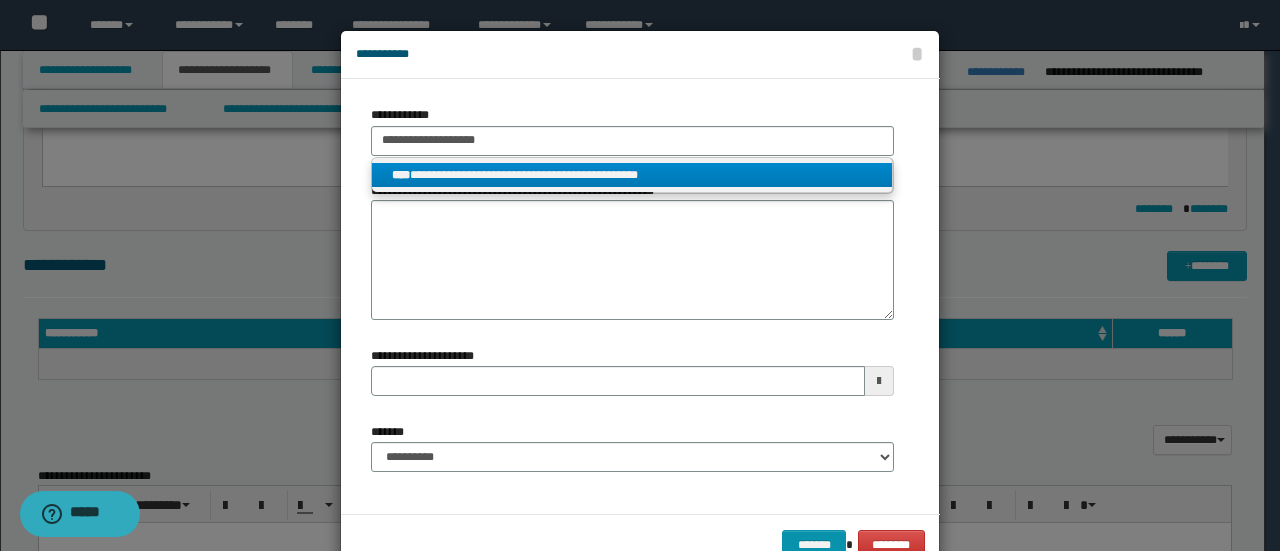 click on "**********" at bounding box center (632, 175) 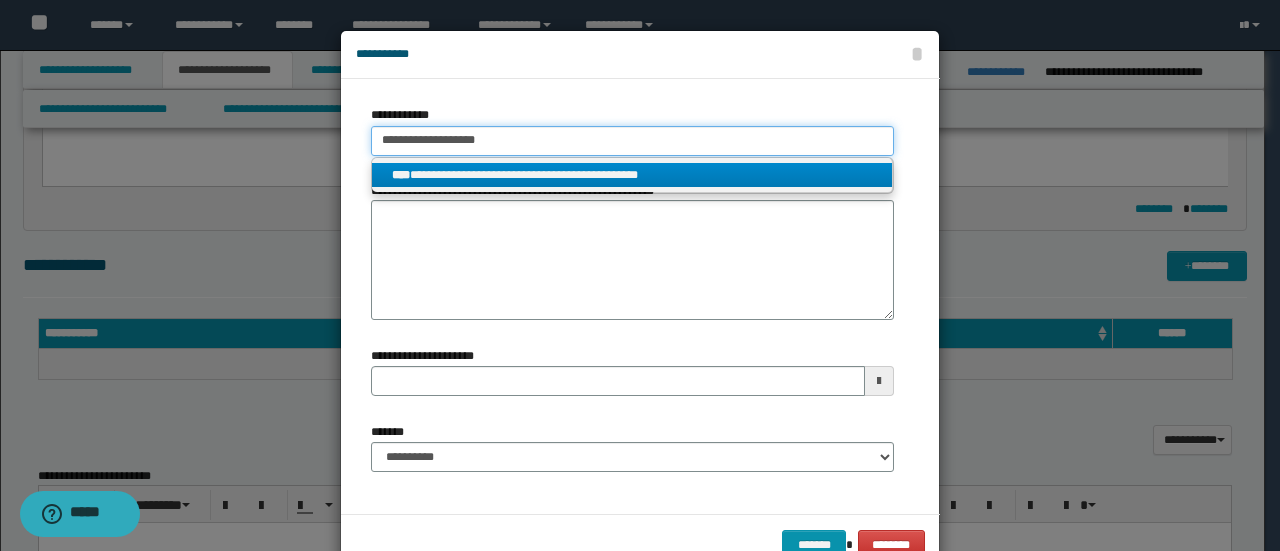 type 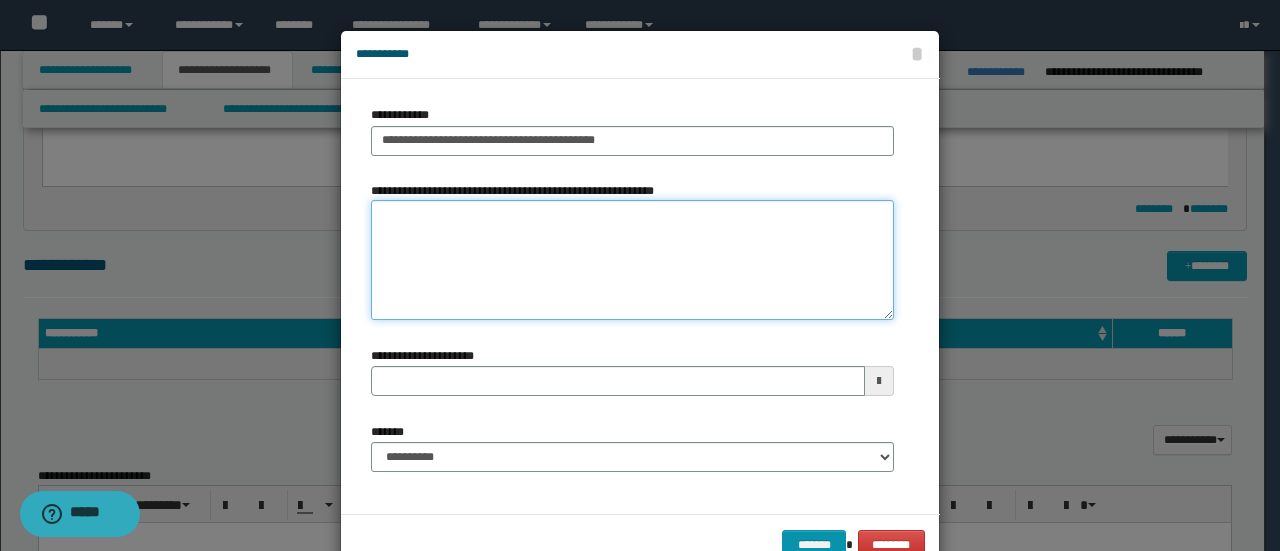 click on "**********" at bounding box center [632, 260] 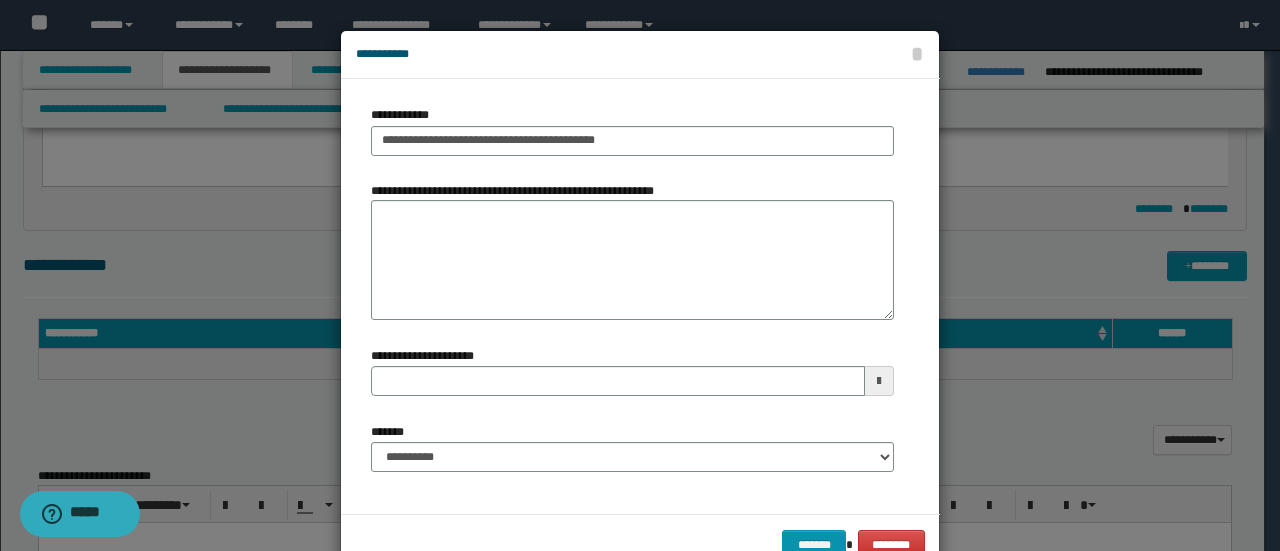 type 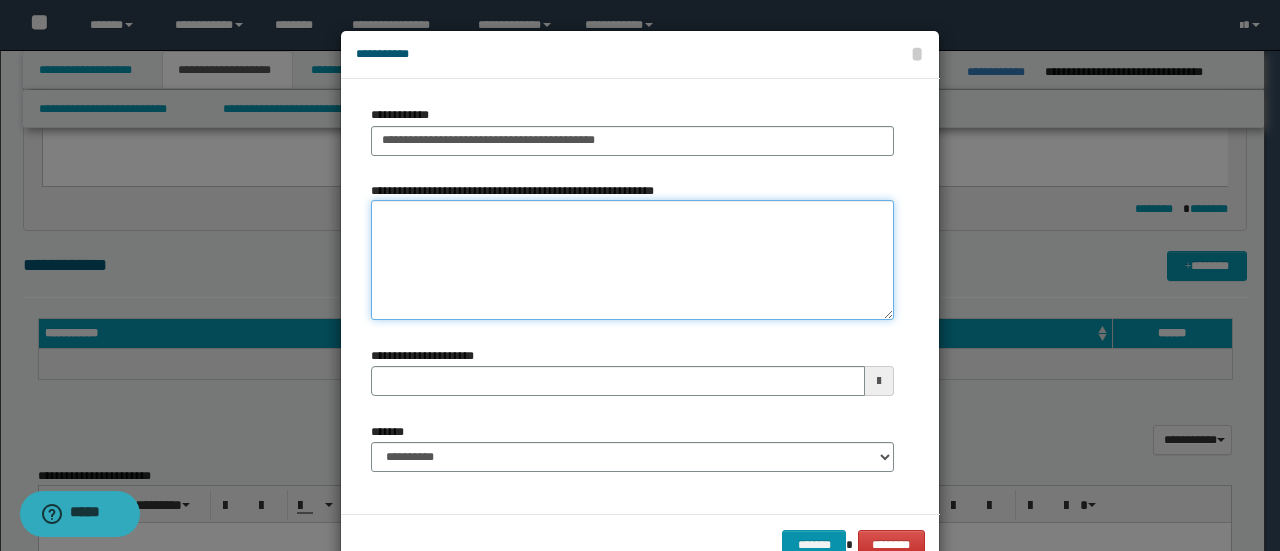 click on "**********" at bounding box center [632, 260] 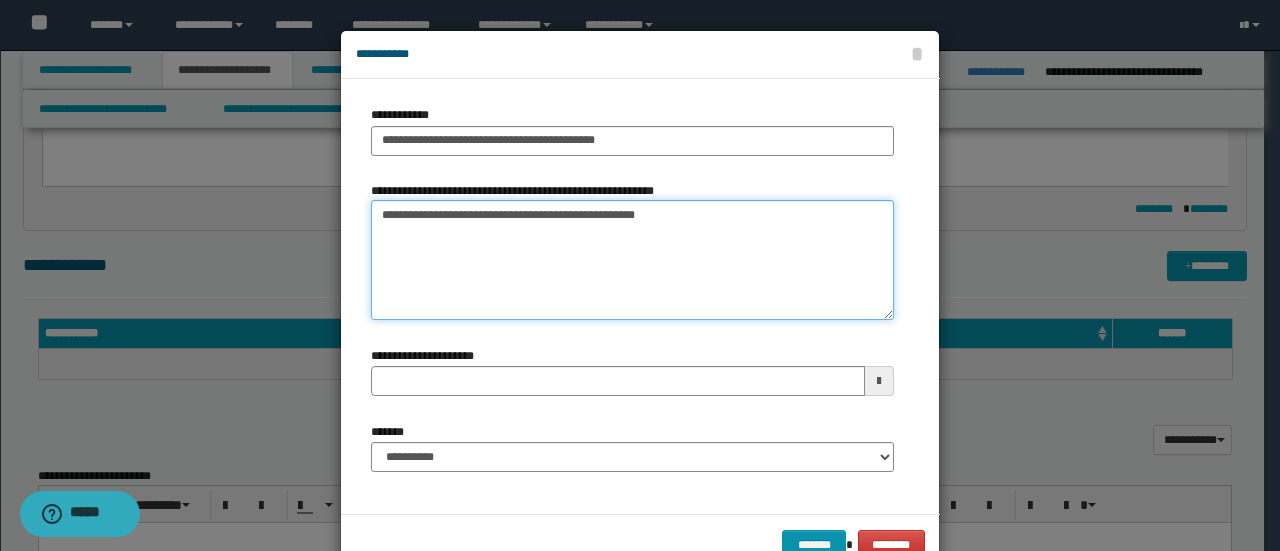 type 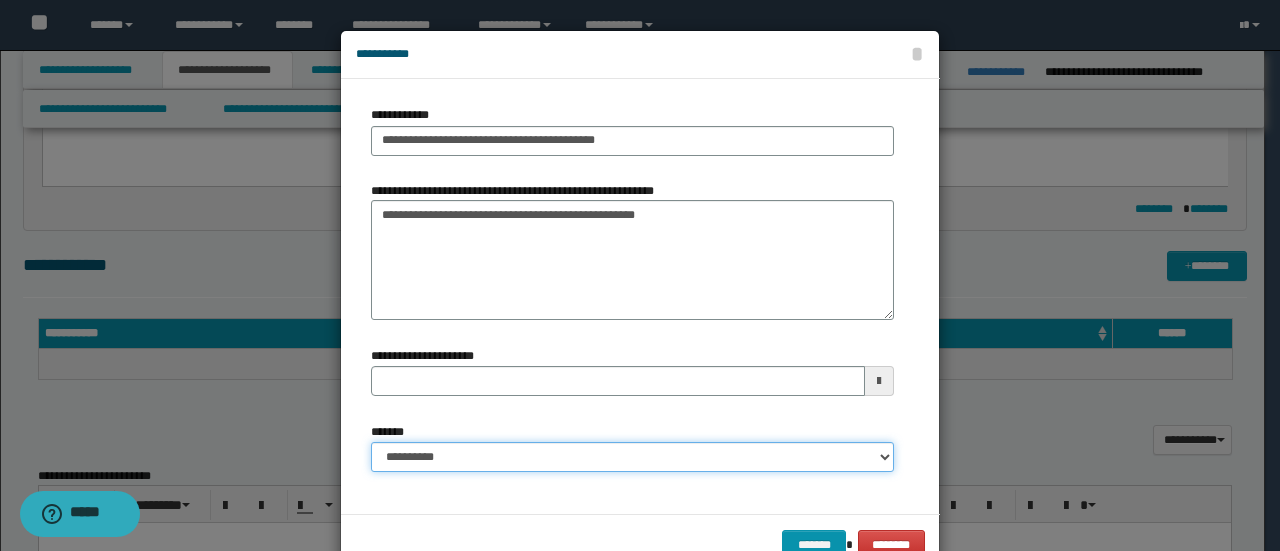 click on "**********" at bounding box center (632, 457) 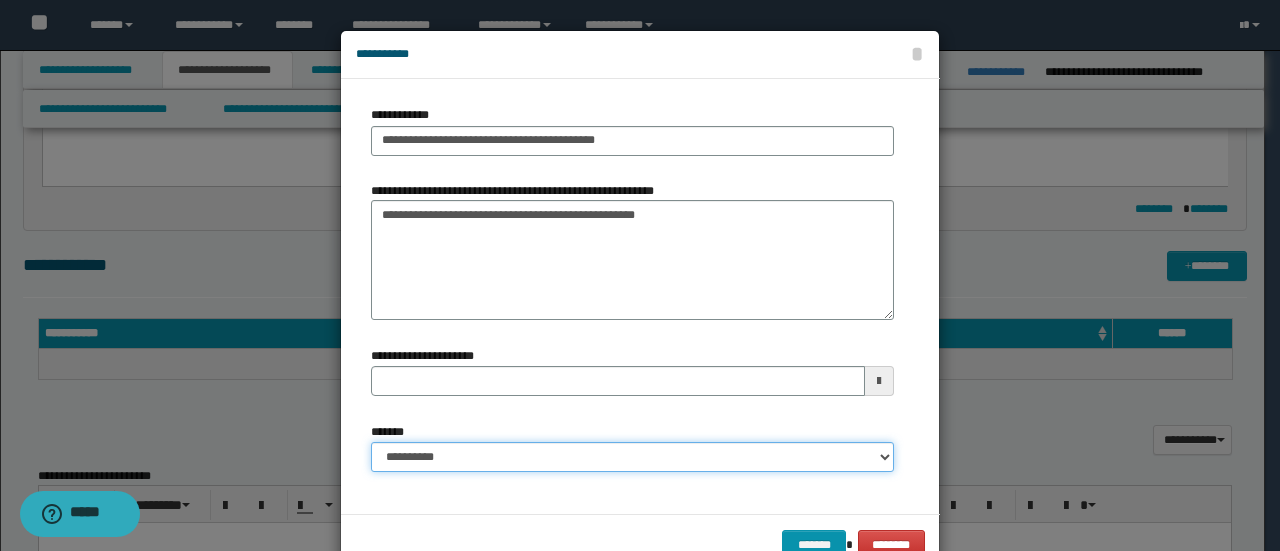select on "*" 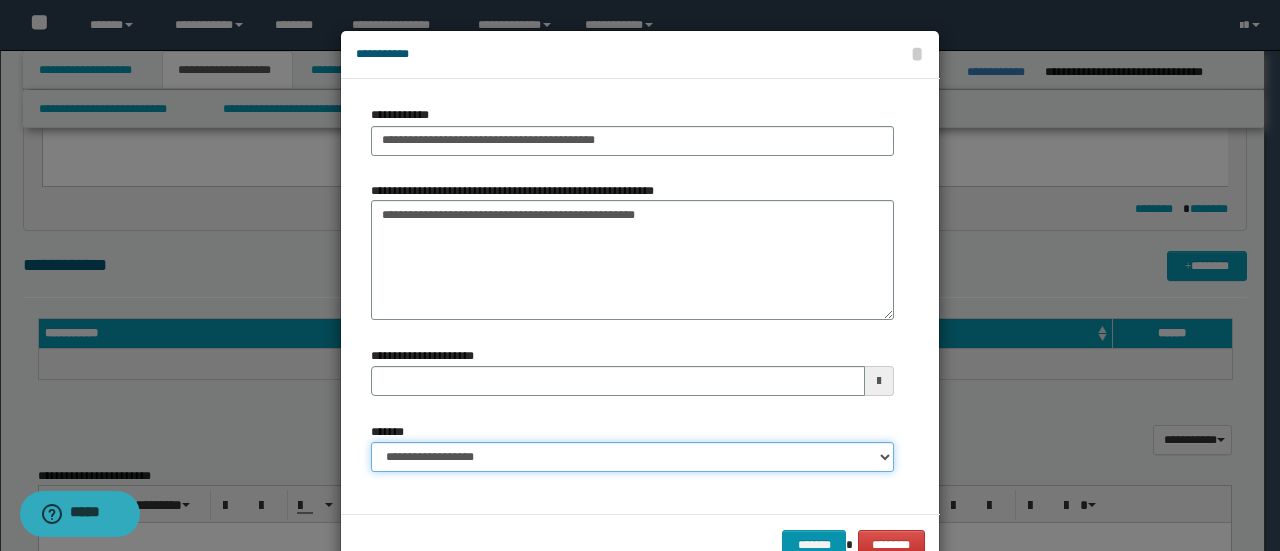 type 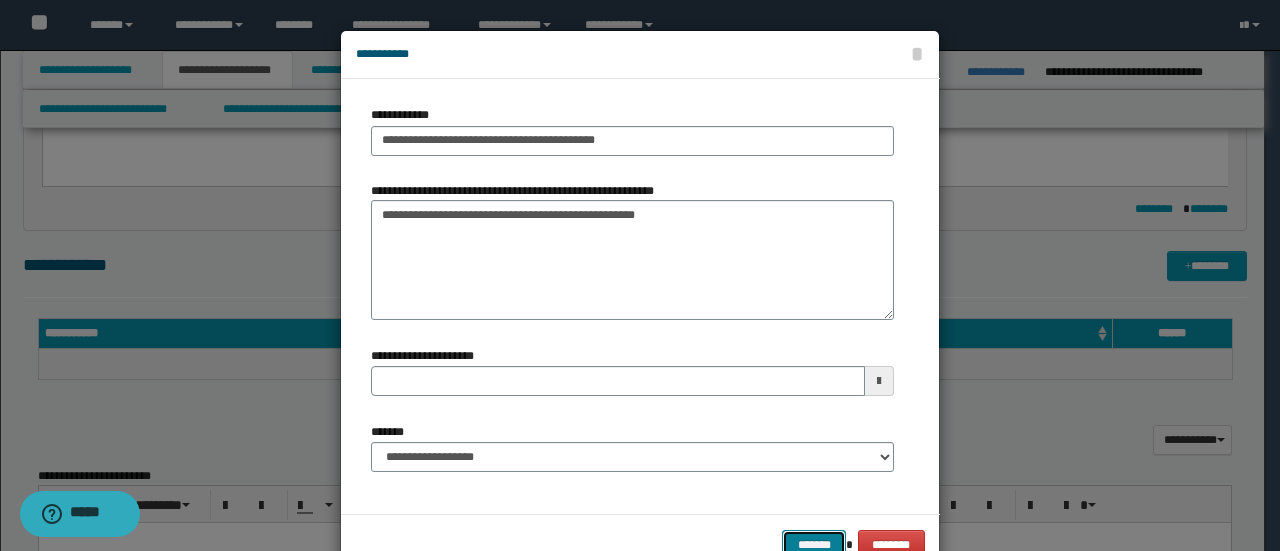 click on "*******" at bounding box center (814, 544) 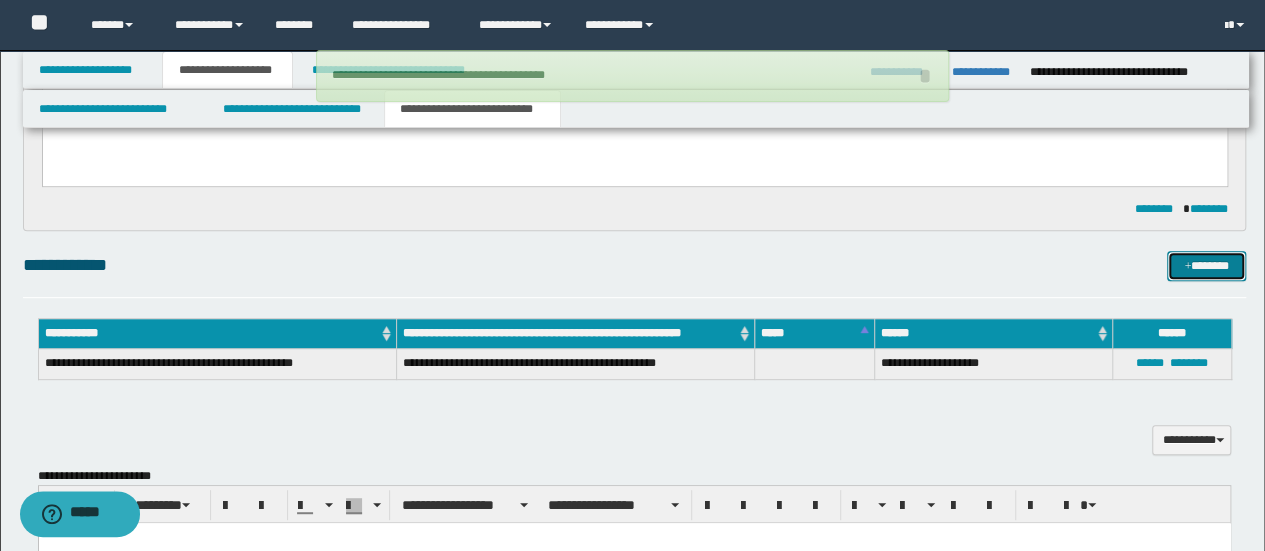 type 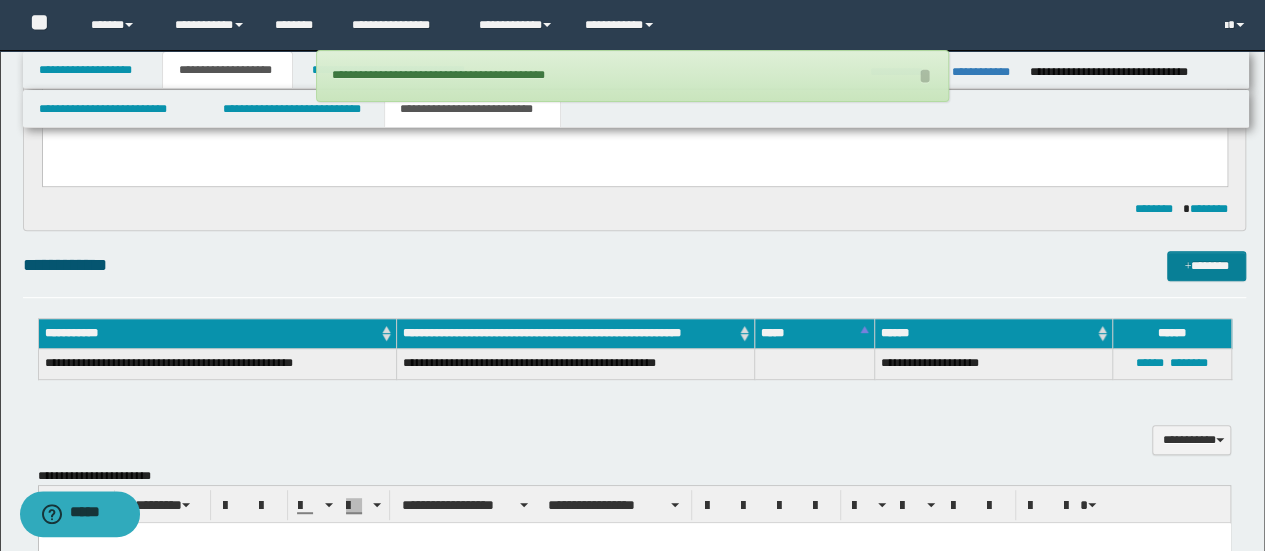 click on "**********" at bounding box center [635, 274] 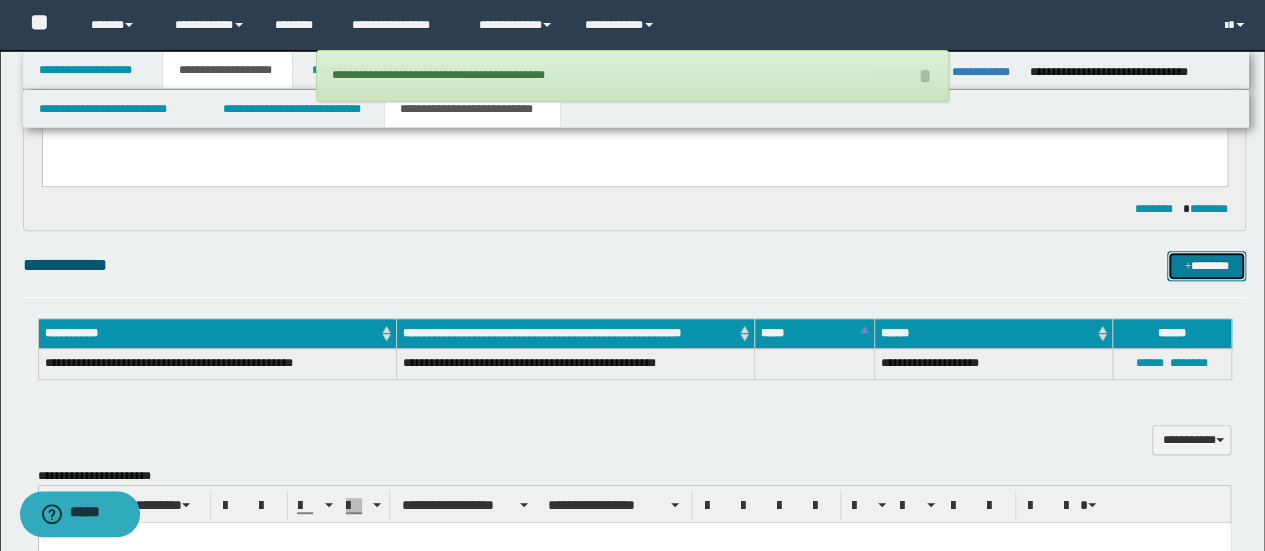 click at bounding box center (1187, 267) 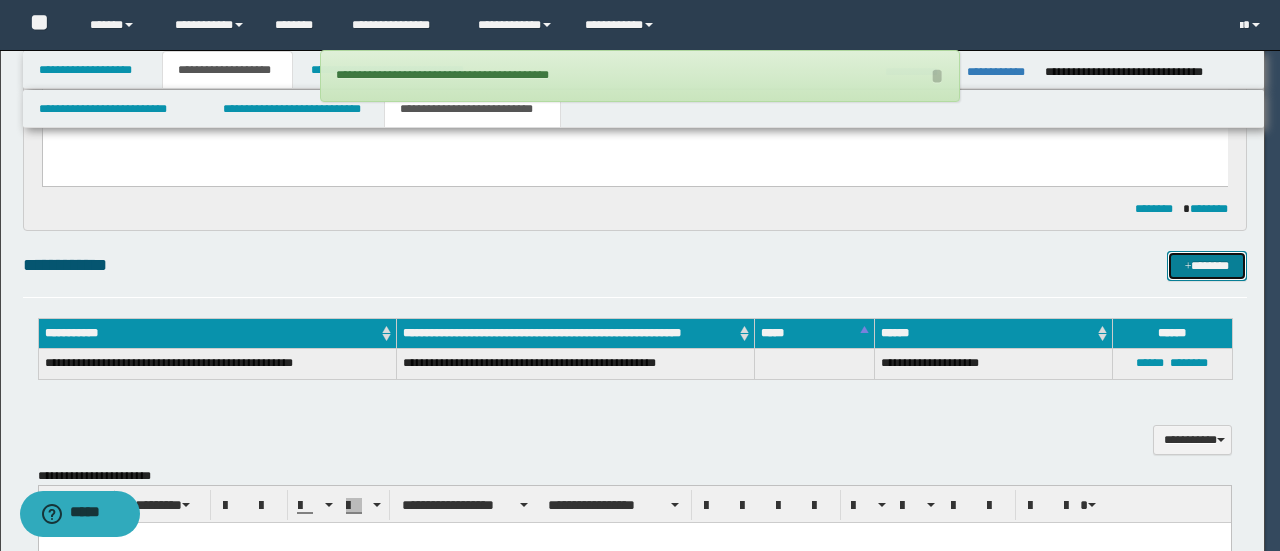 type 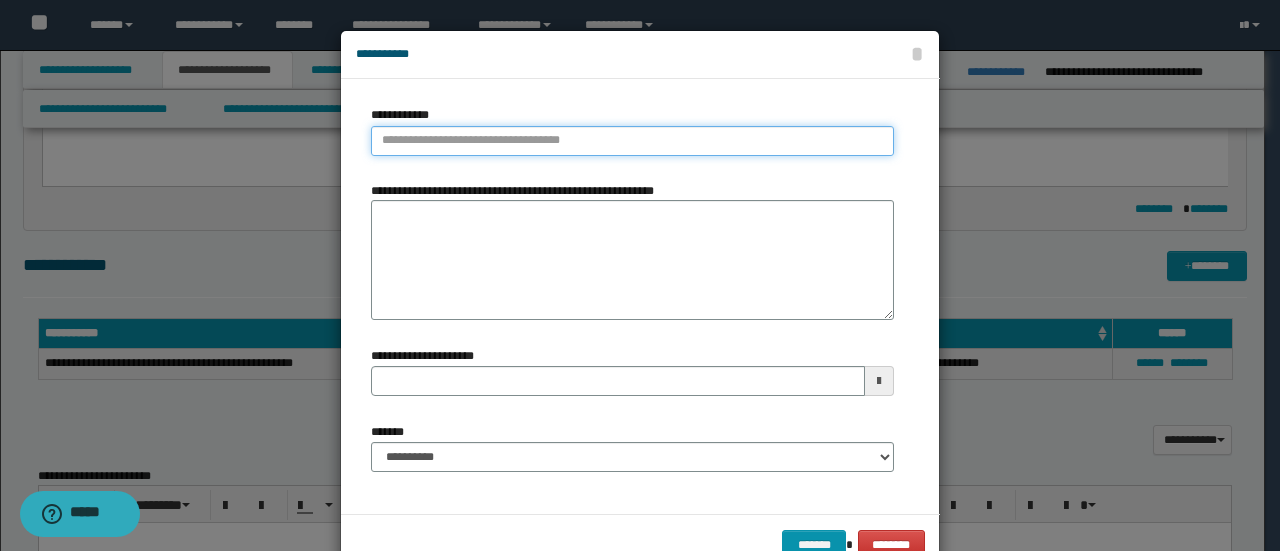 type on "**********" 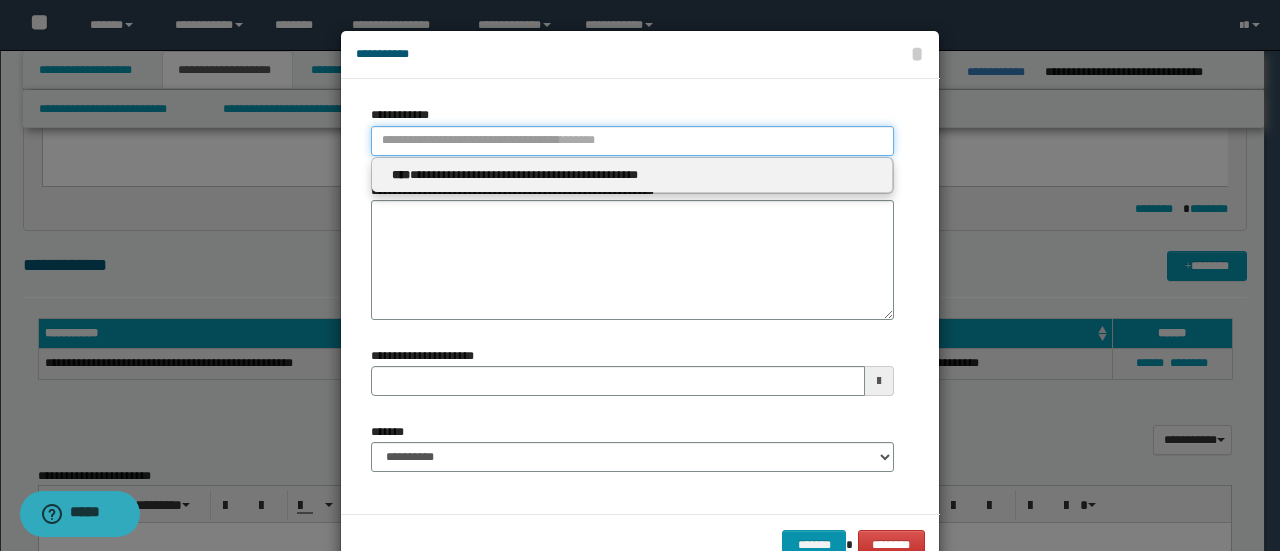 click on "**********" at bounding box center [632, 141] 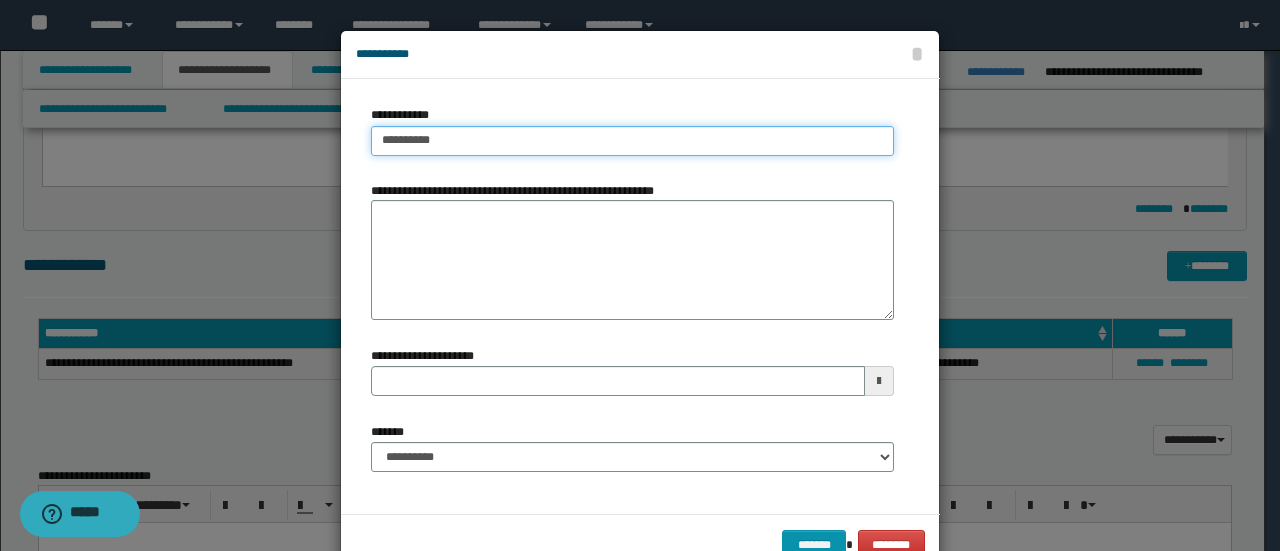 type on "*********" 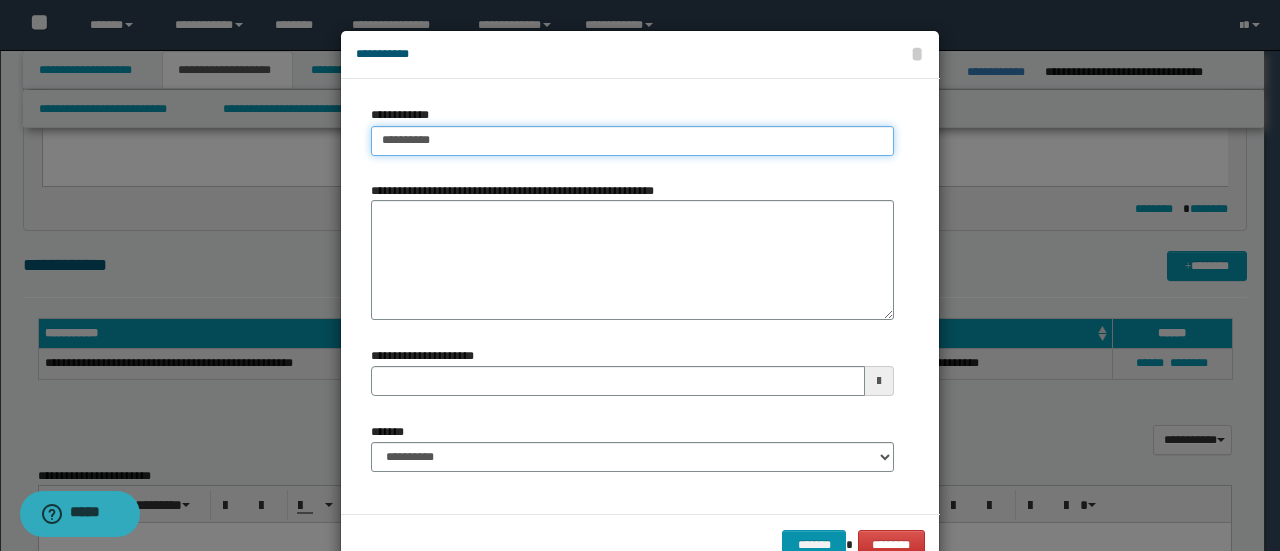 type on "*********" 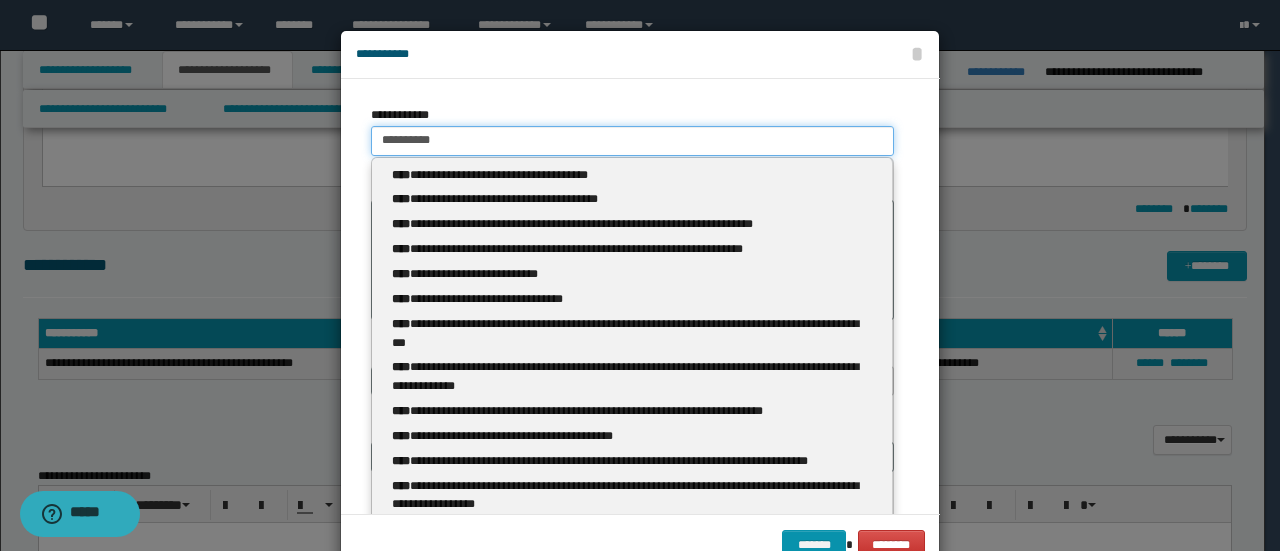 type 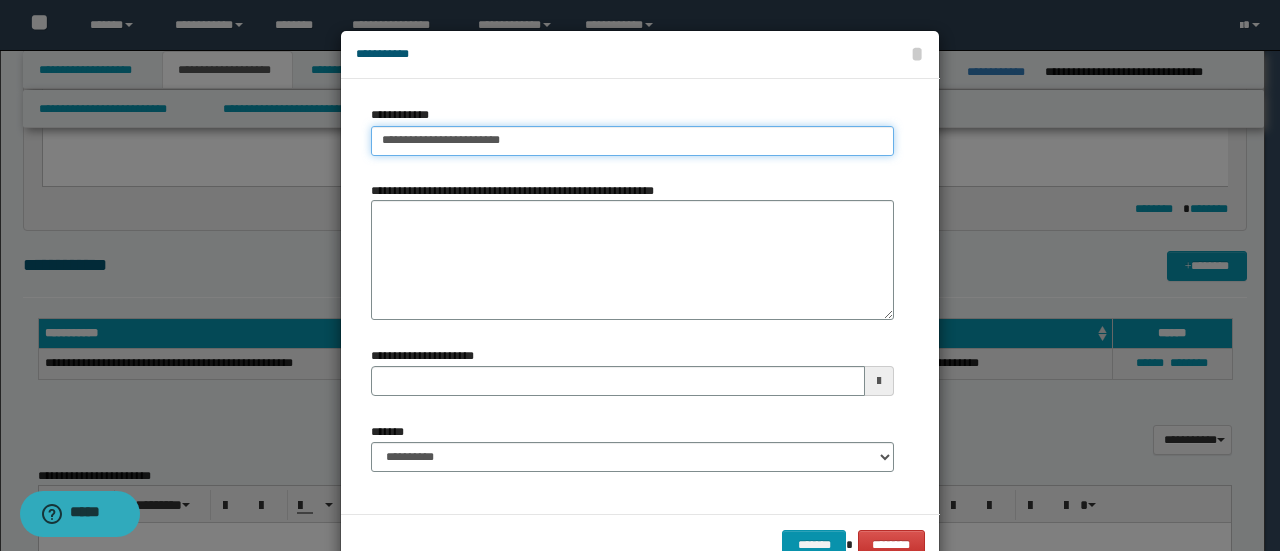 type on "**********" 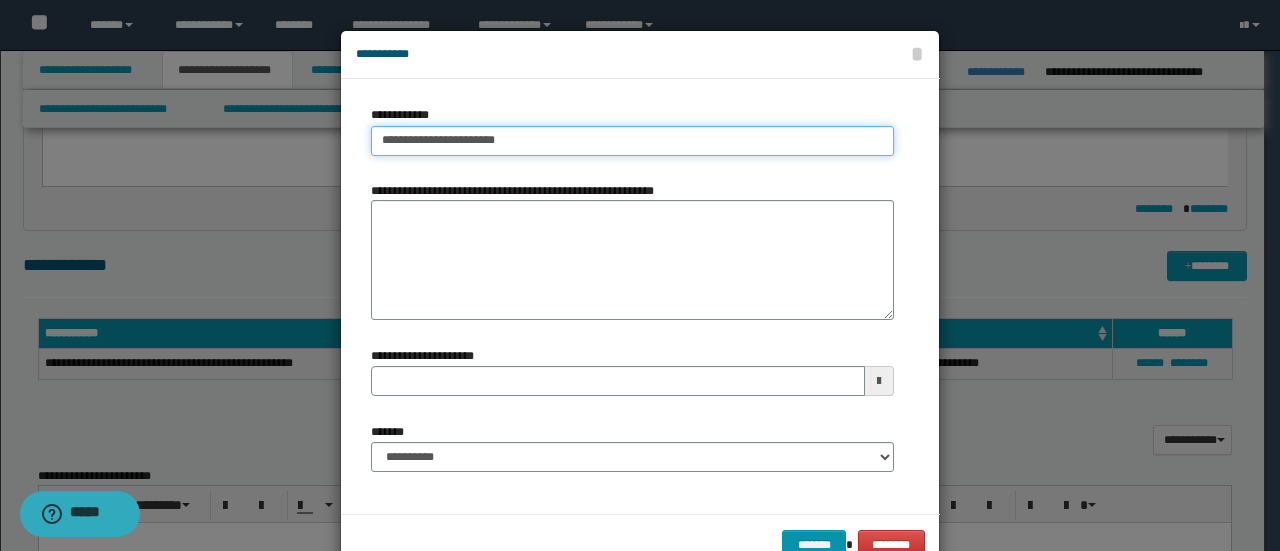 type on "**********" 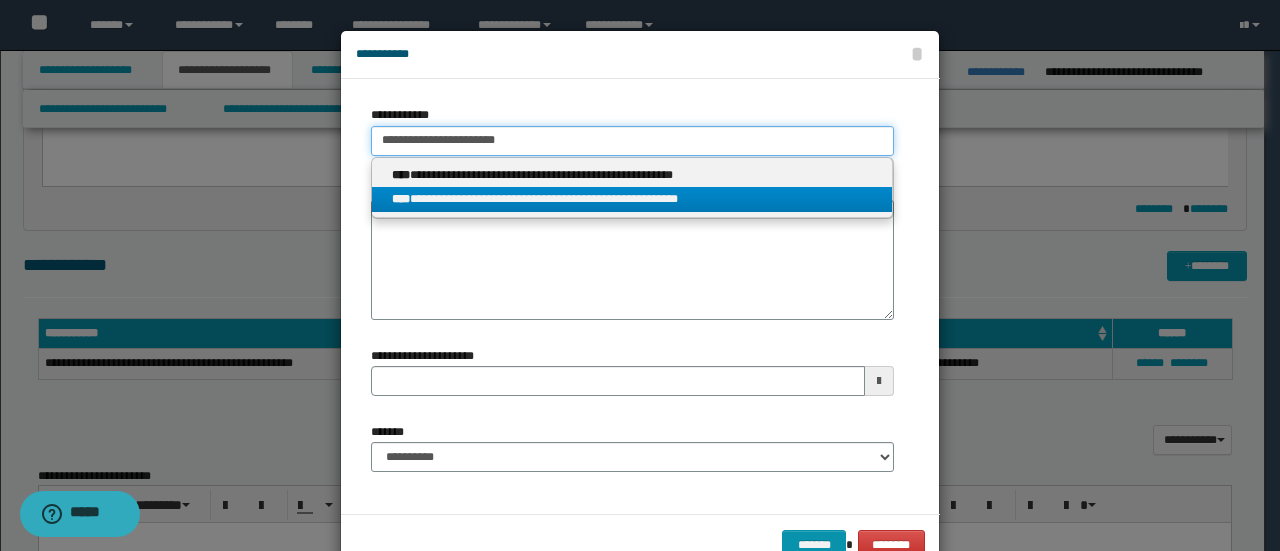 type on "**********" 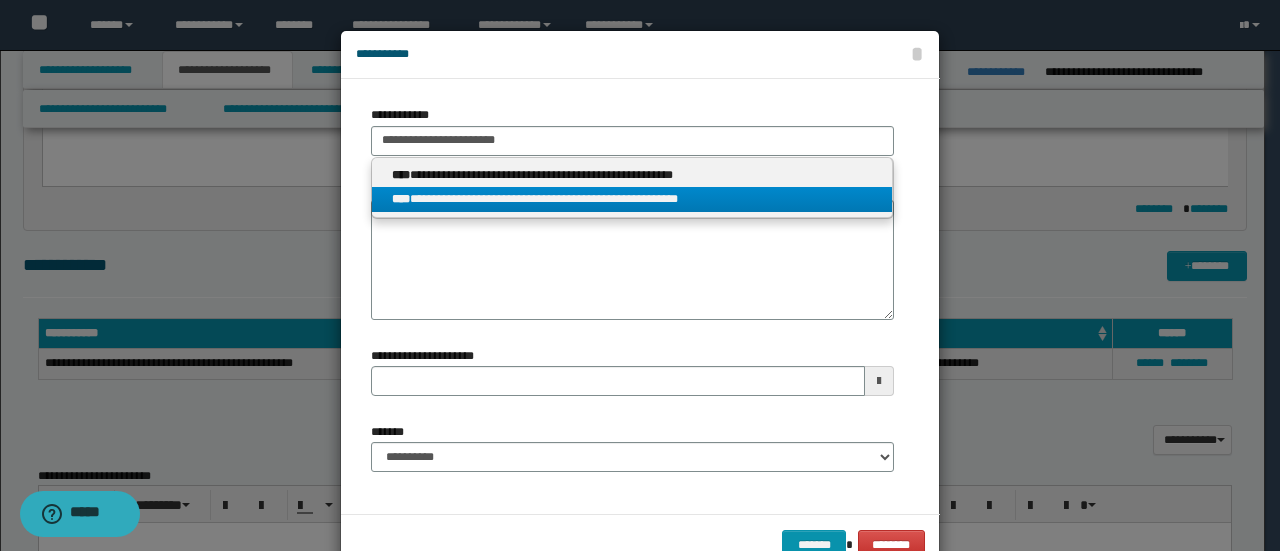 click on "**********" at bounding box center (632, 199) 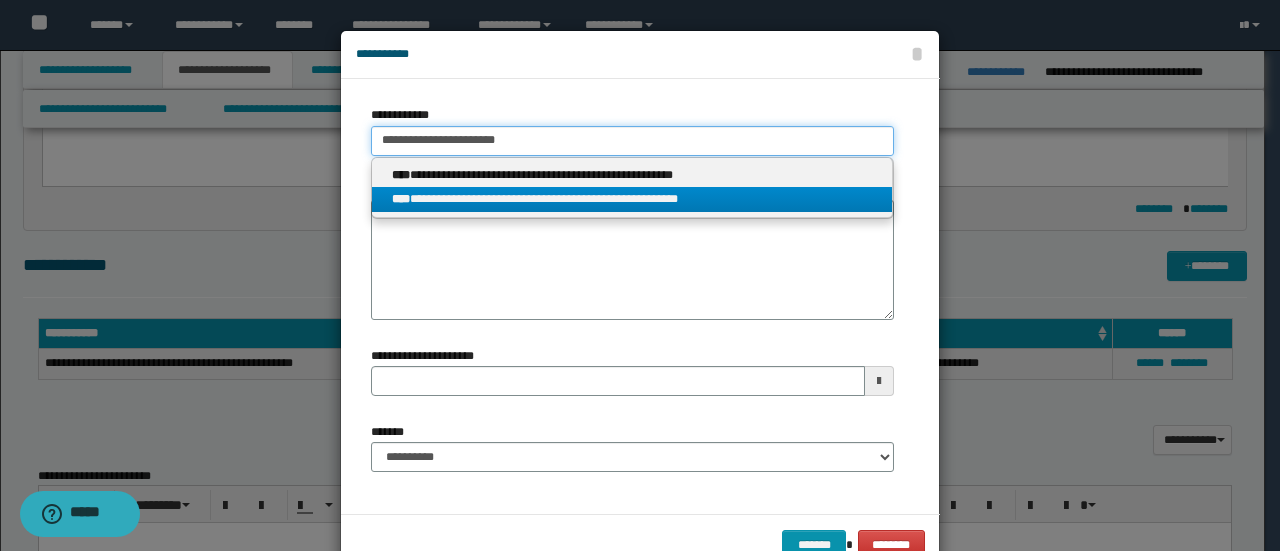 type 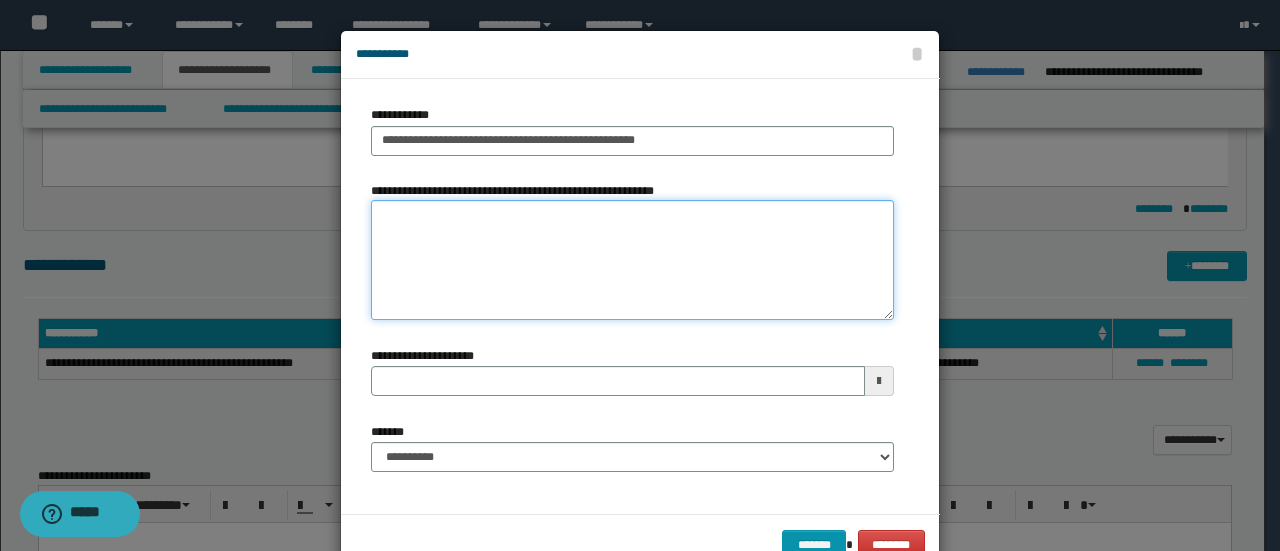 click on "**********" at bounding box center (632, 260) 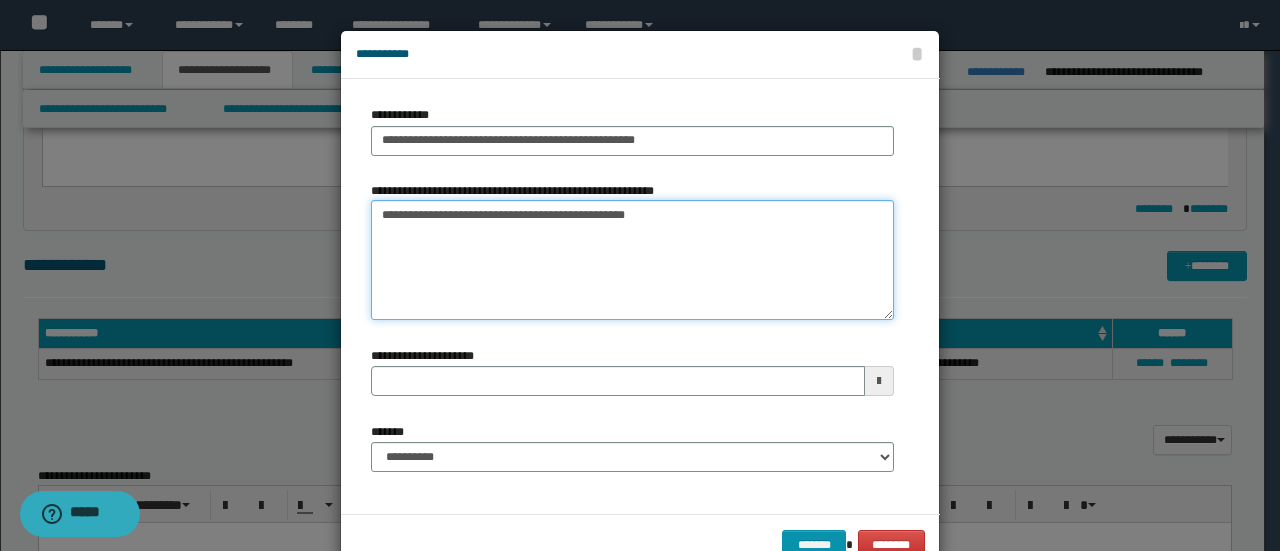 type 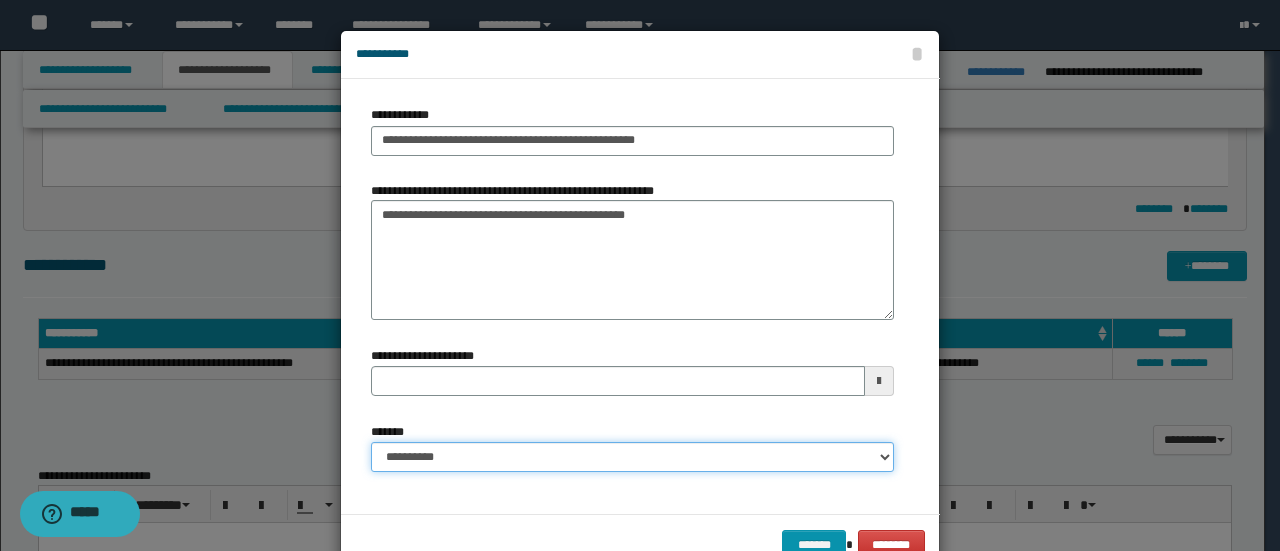 click on "**********" at bounding box center [632, 457] 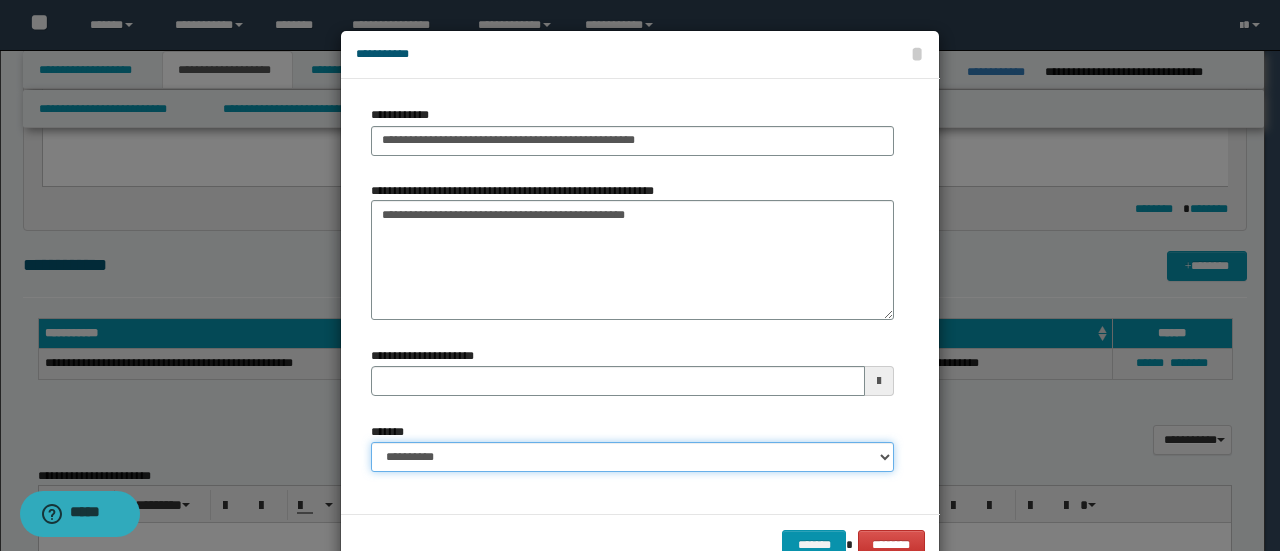 select on "*" 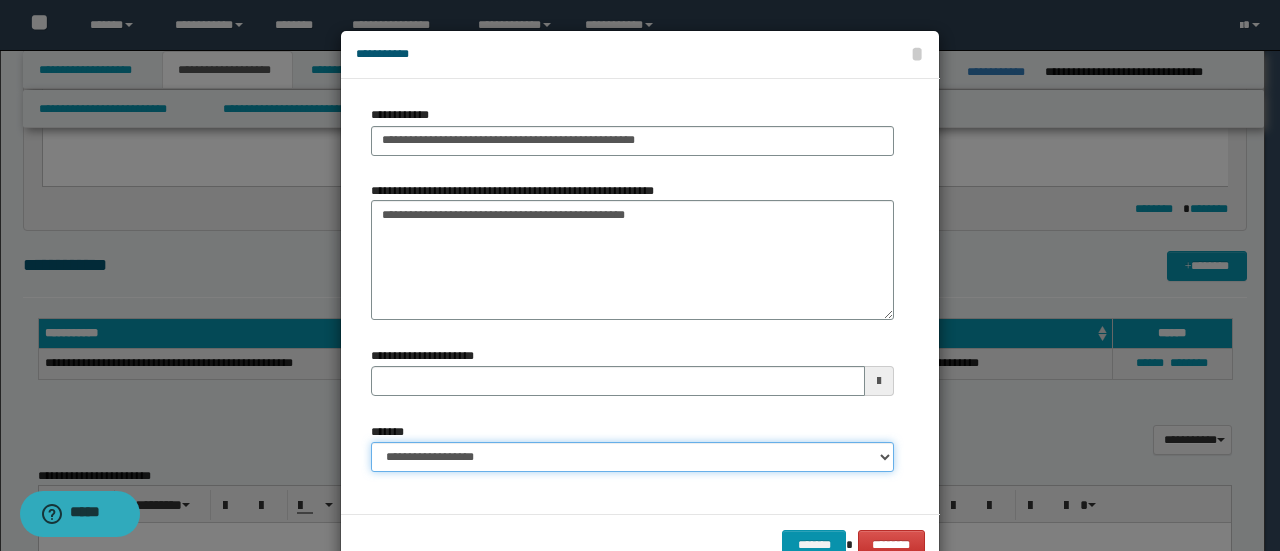 type 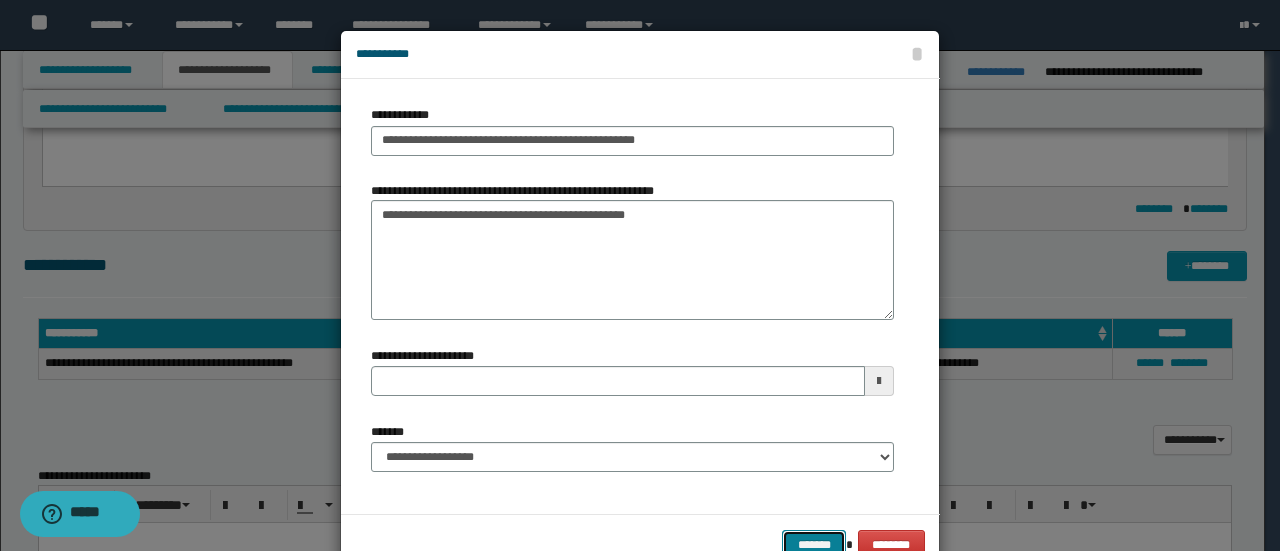 click on "*******" at bounding box center [814, 544] 